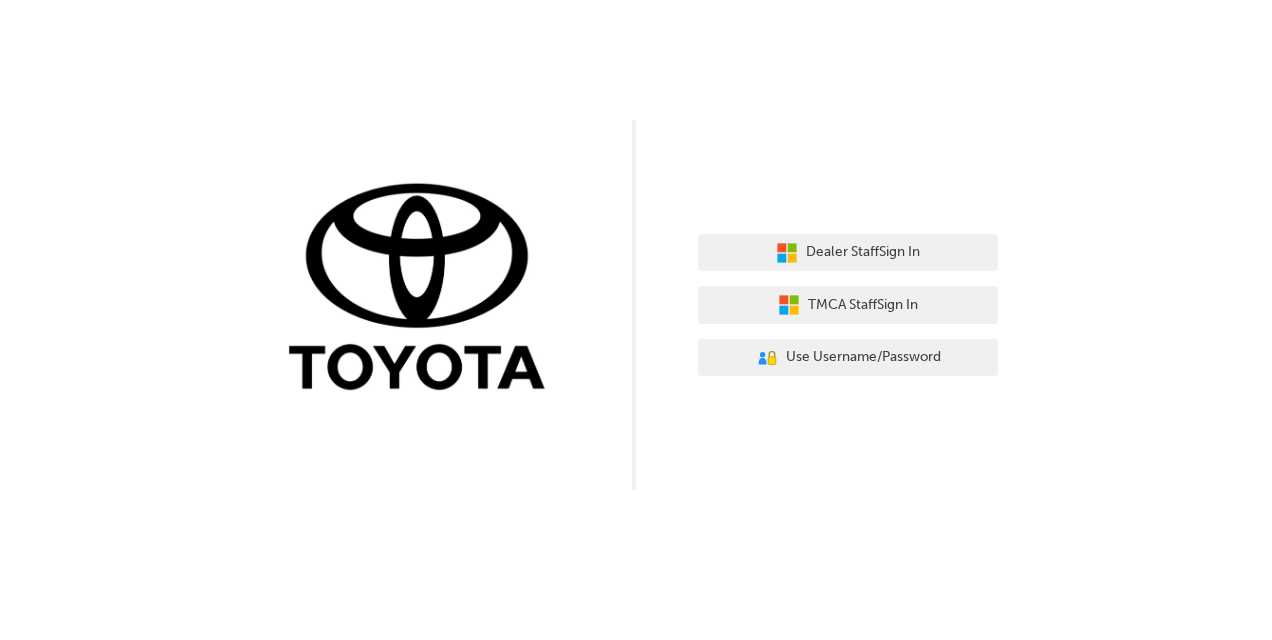 scroll, scrollTop: 0, scrollLeft: 0, axis: both 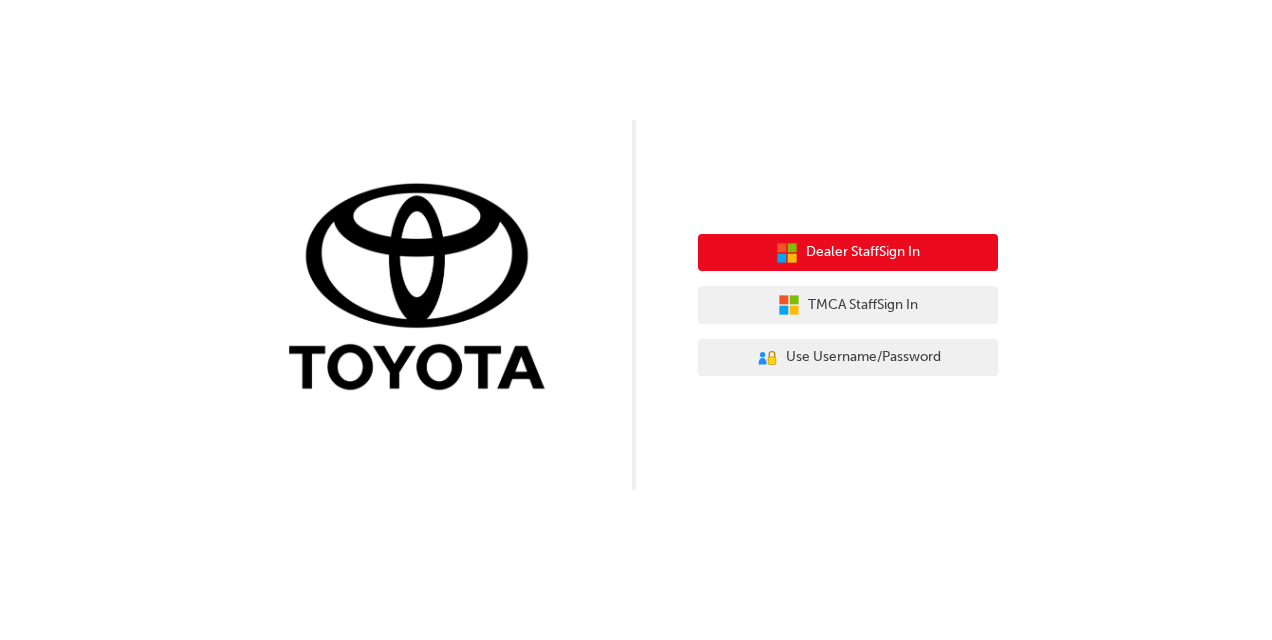 click on "Dealer Staff  Sign In" at bounding box center (863, 252) 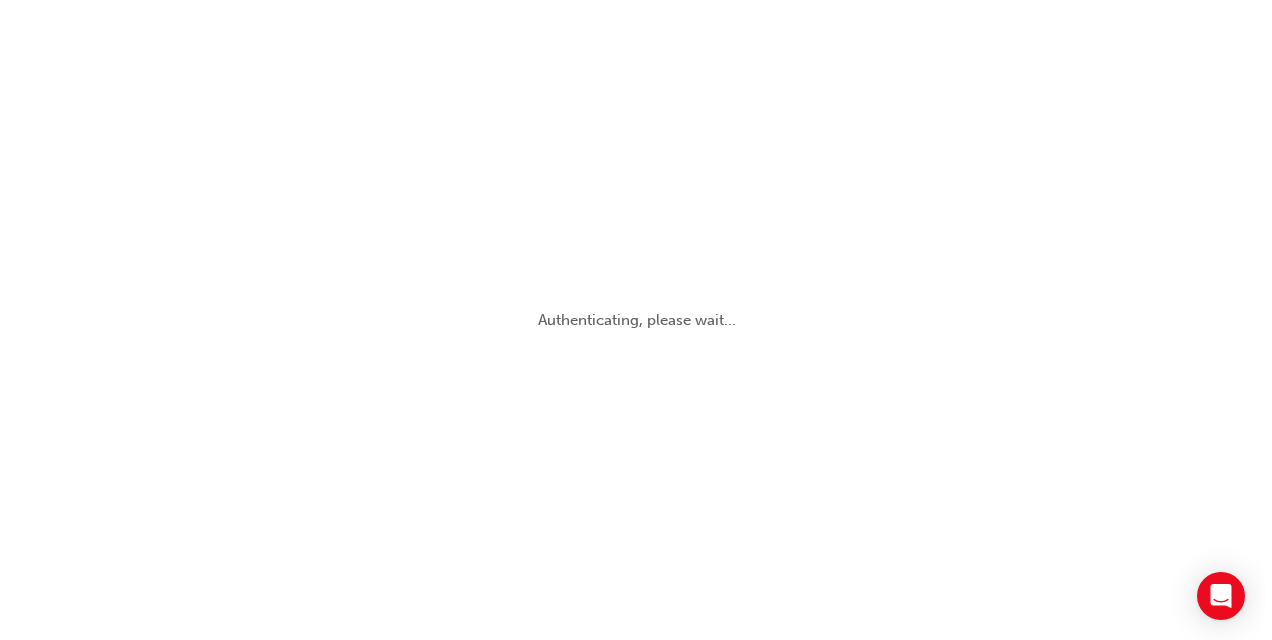 scroll, scrollTop: 0, scrollLeft: 0, axis: both 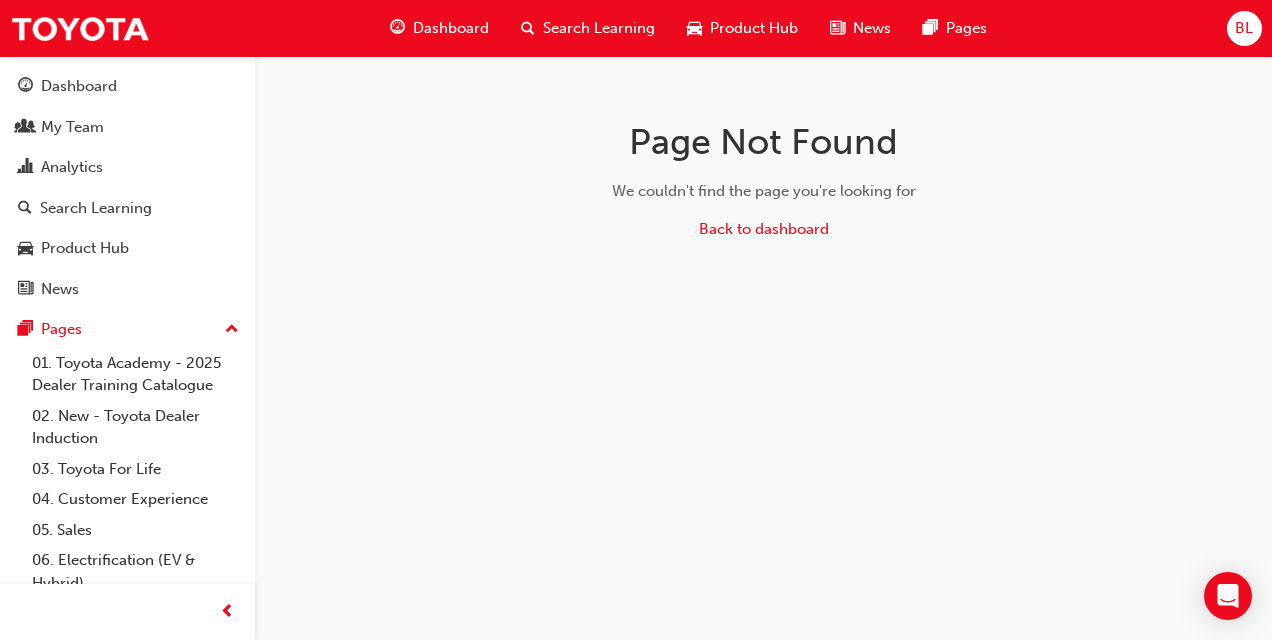 click on "Search Learning" at bounding box center [599, 28] 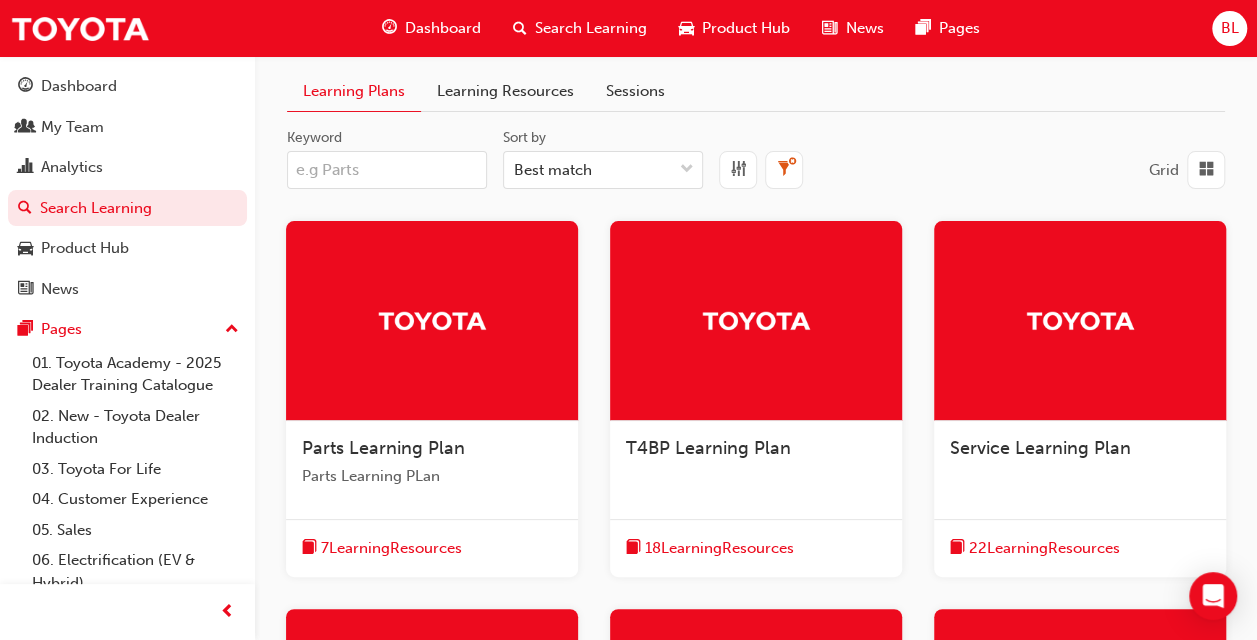 click on "Learning Resources" at bounding box center [505, 91] 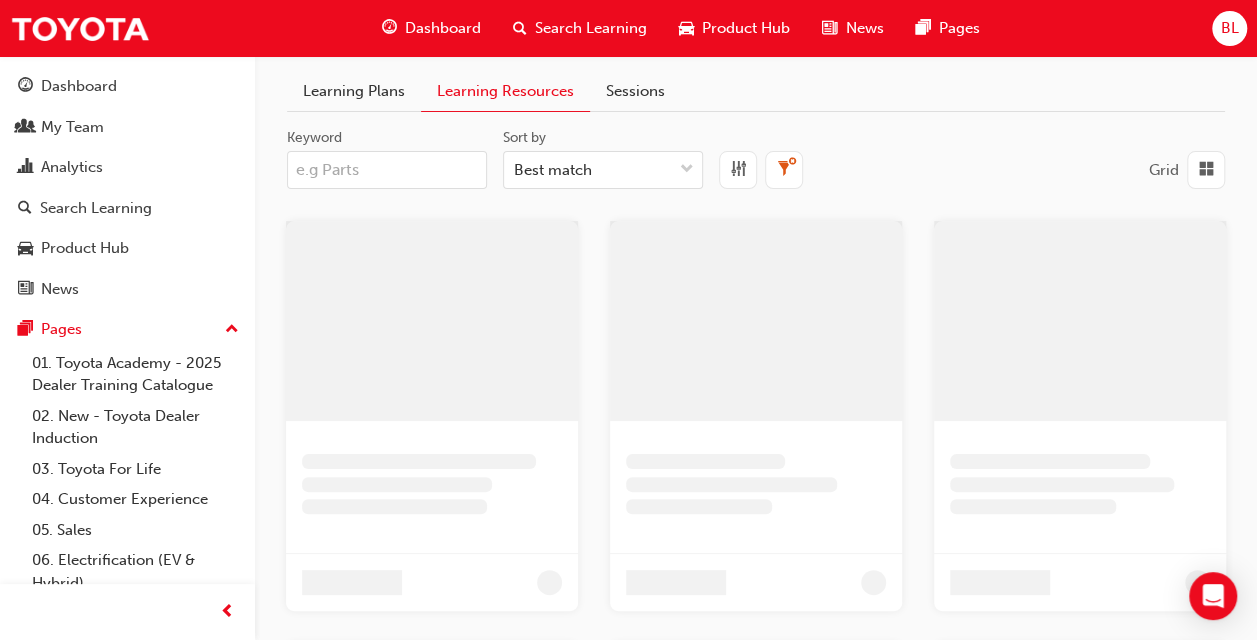 click on "Search Learning" at bounding box center (580, 28) 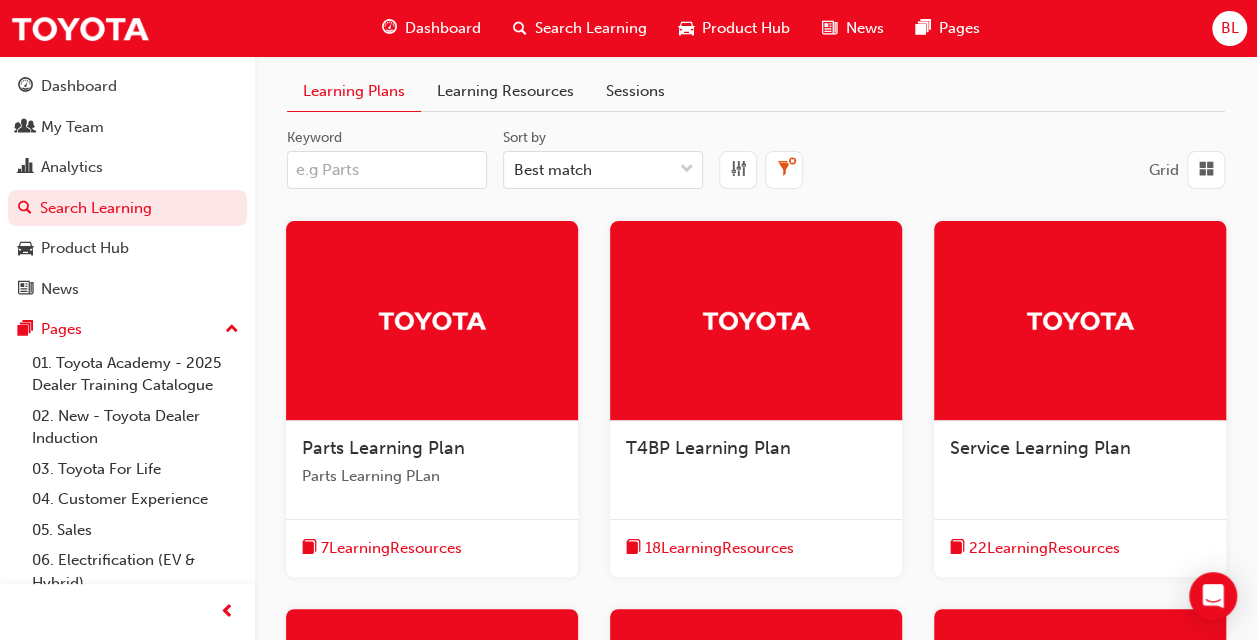 click on "Search Learning" at bounding box center (591, 28) 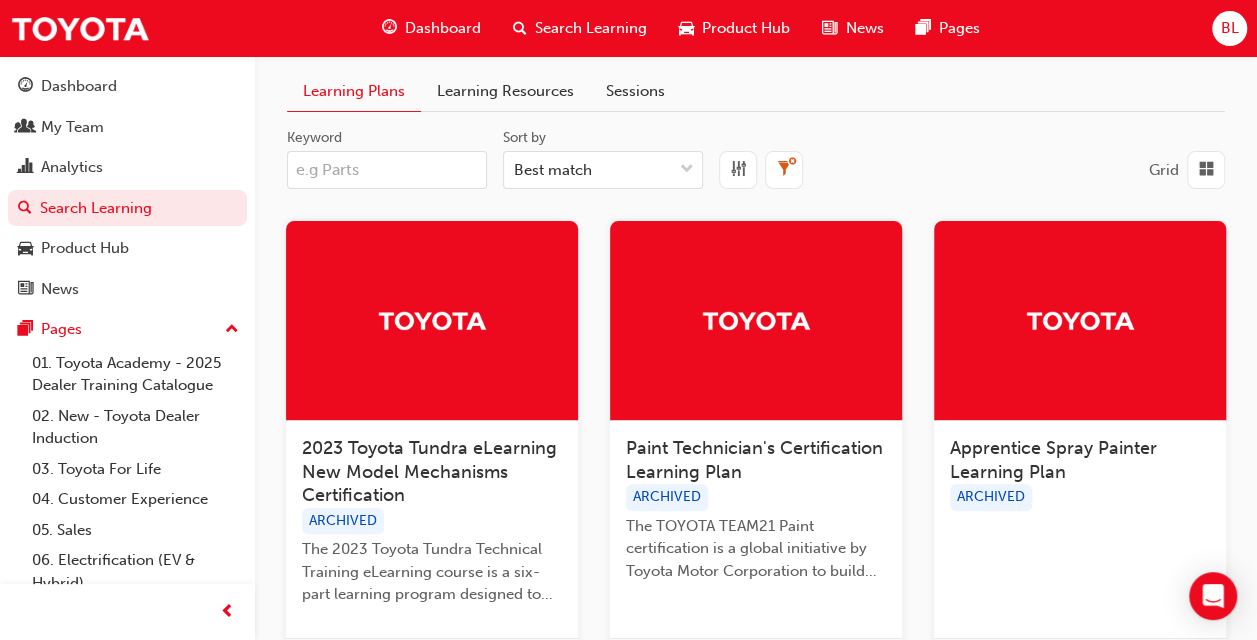 click on "Keyword" at bounding box center (387, 170) 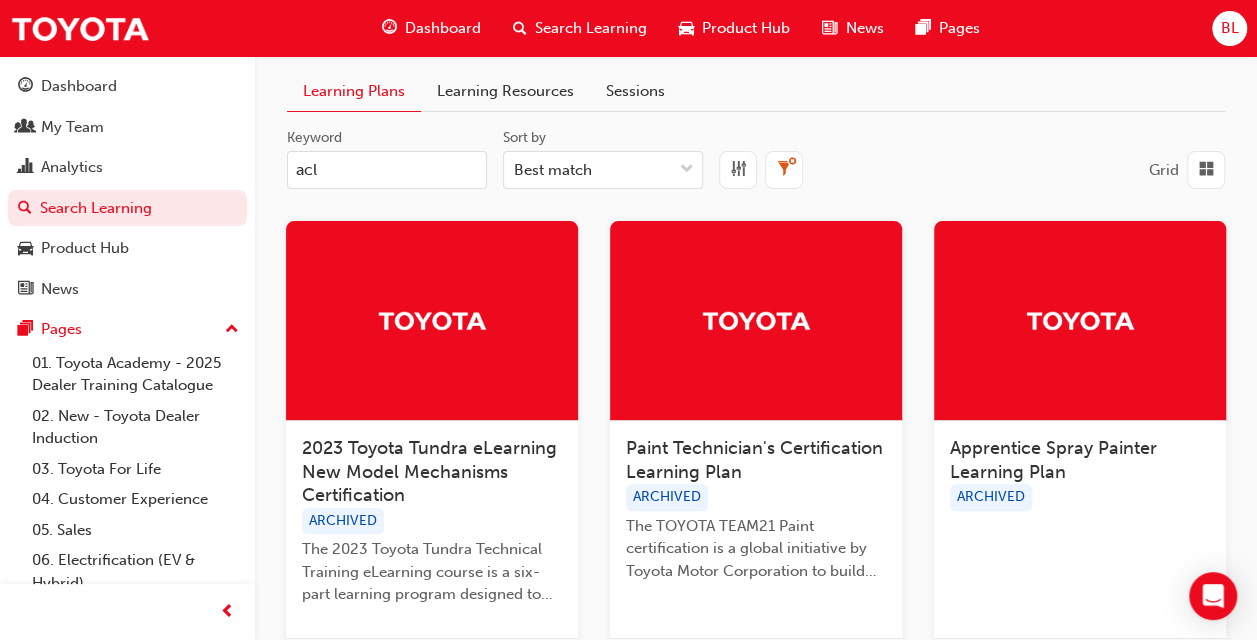 type on "acl" 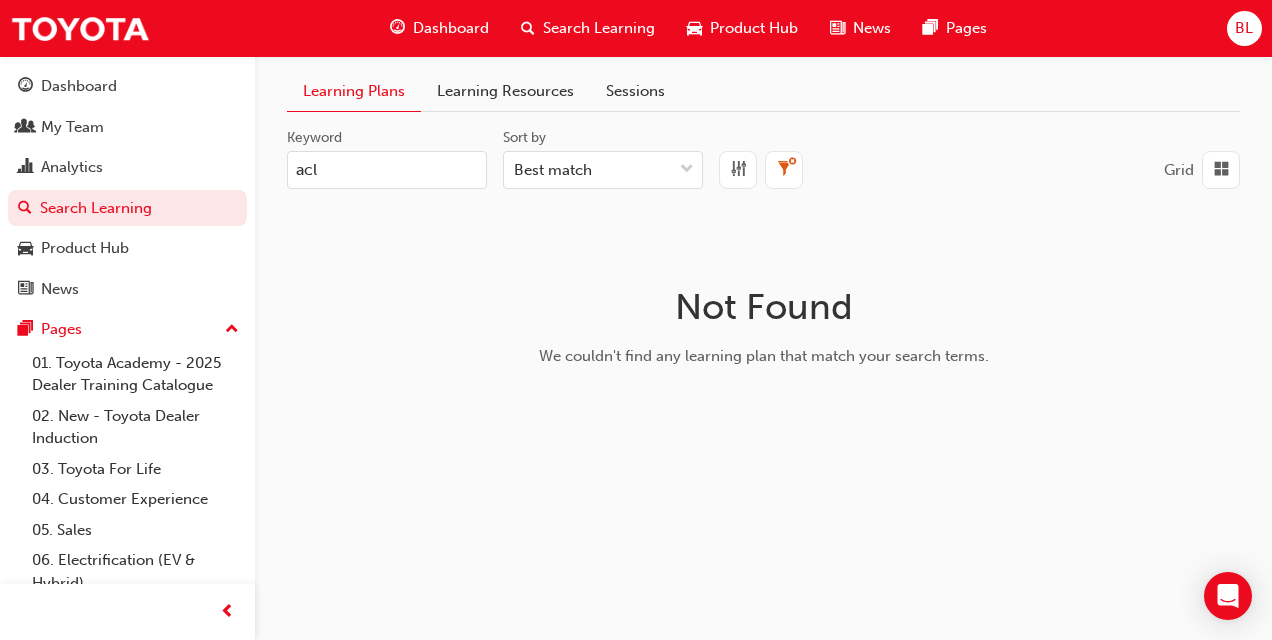click on "Learning Resources" at bounding box center (505, 91) 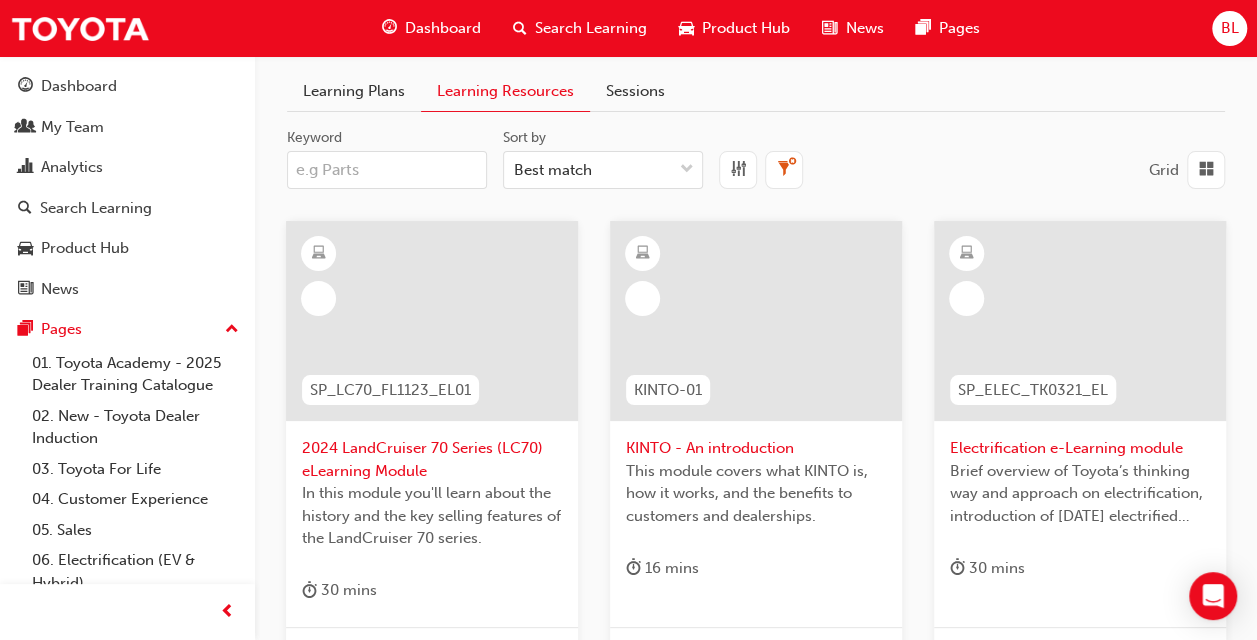 click on "Keyword" at bounding box center (387, 170) 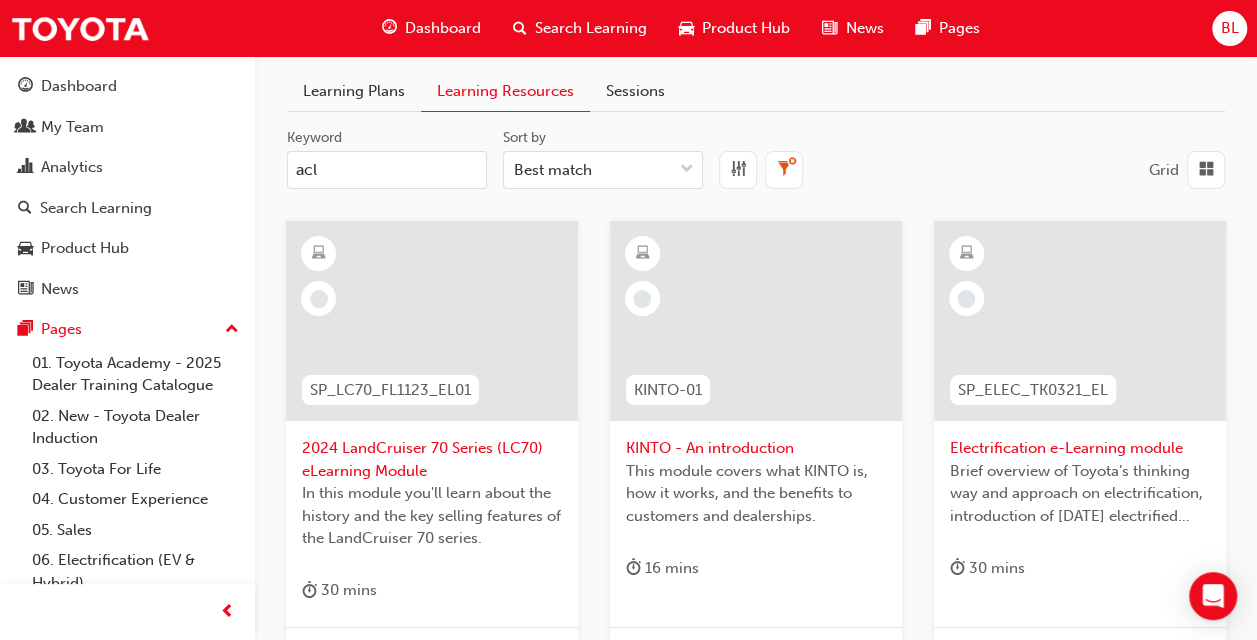 type on "acl" 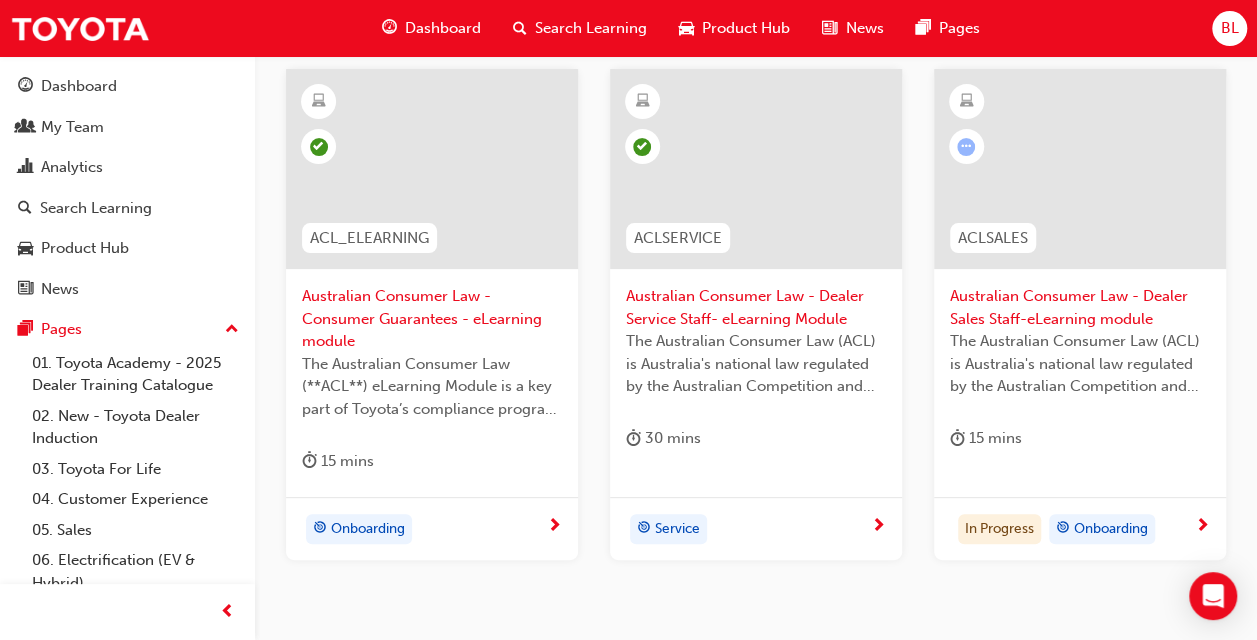 scroll, scrollTop: 200, scrollLeft: 0, axis: vertical 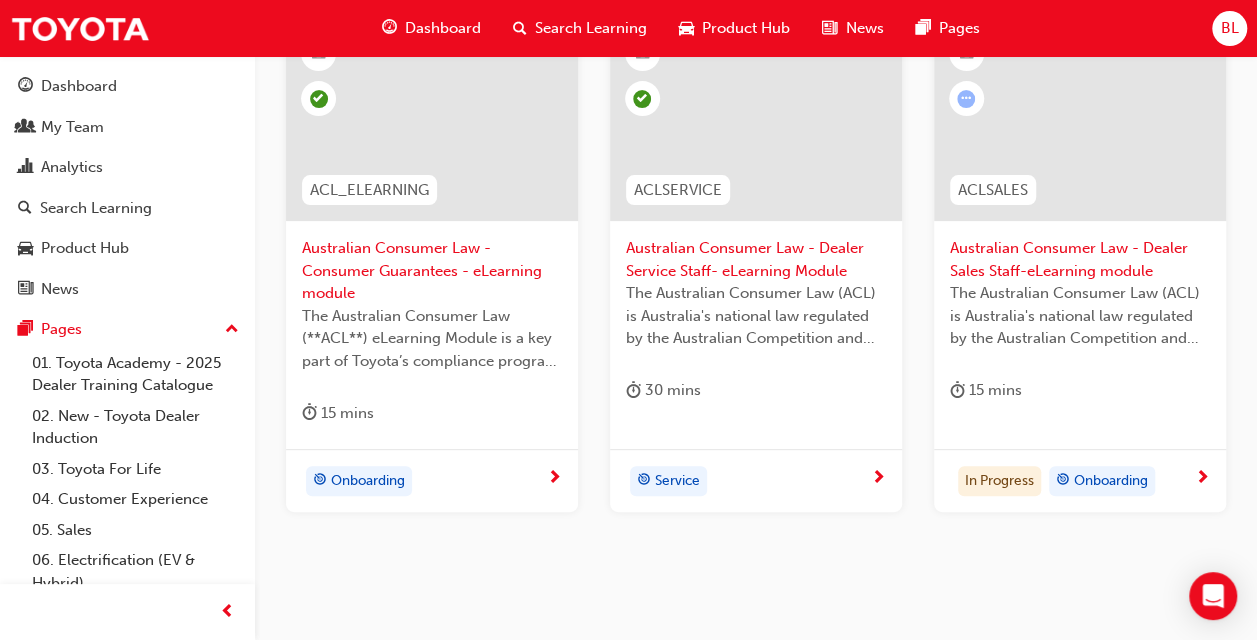 click on "Australian Consumer Law - Dealer Sales Staff-eLearning module" at bounding box center (1080, 259) 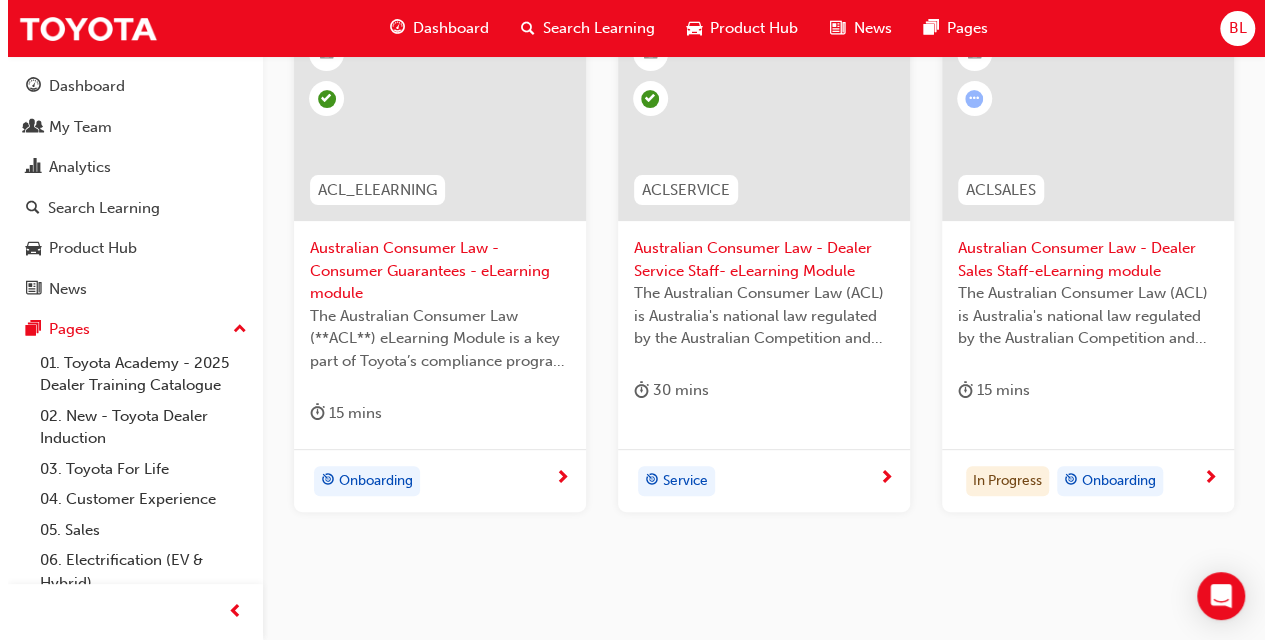 scroll, scrollTop: 0, scrollLeft: 0, axis: both 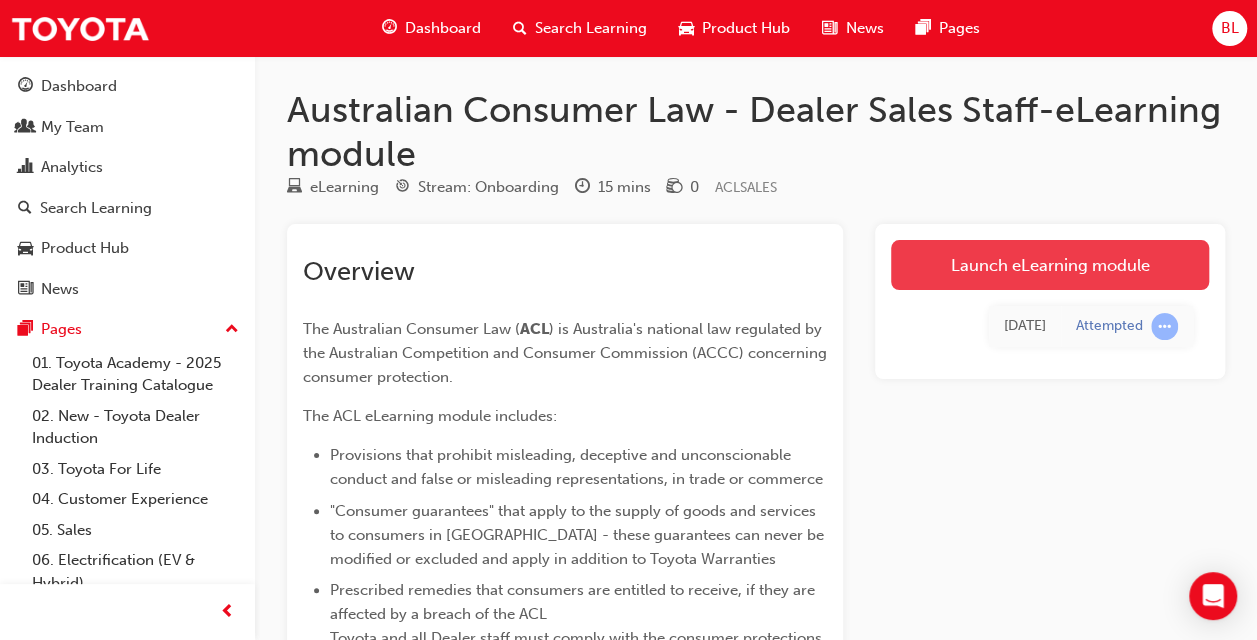 click on "Launch eLearning module" at bounding box center [1050, 265] 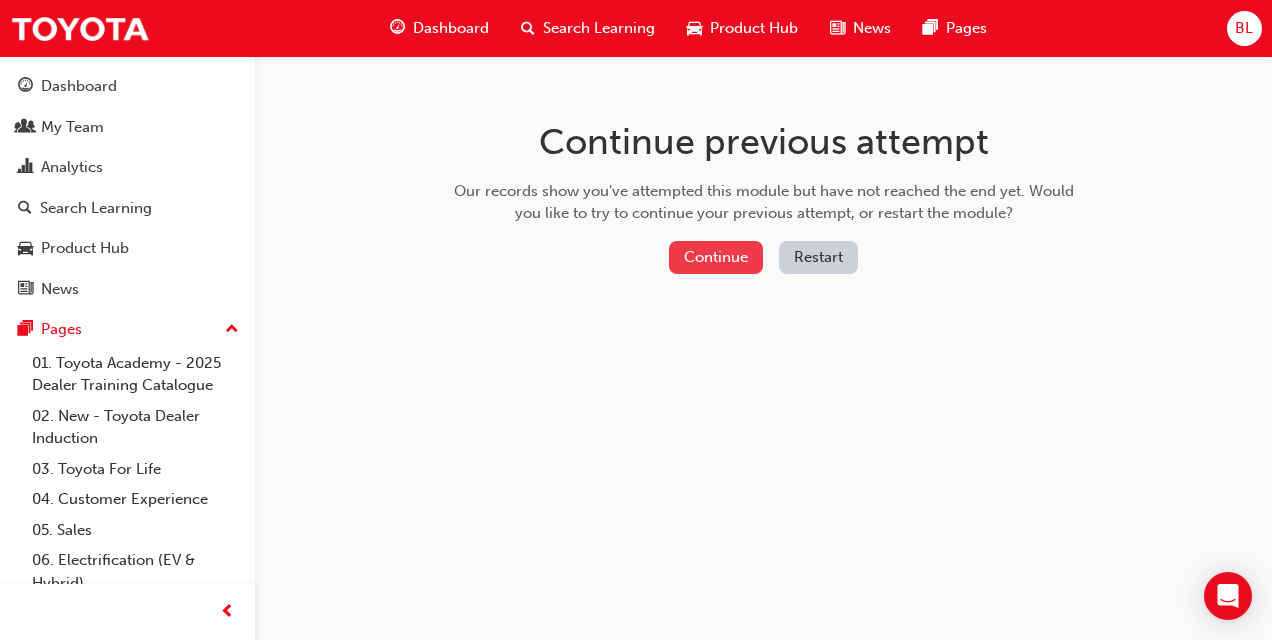 click on "Continue" at bounding box center (716, 257) 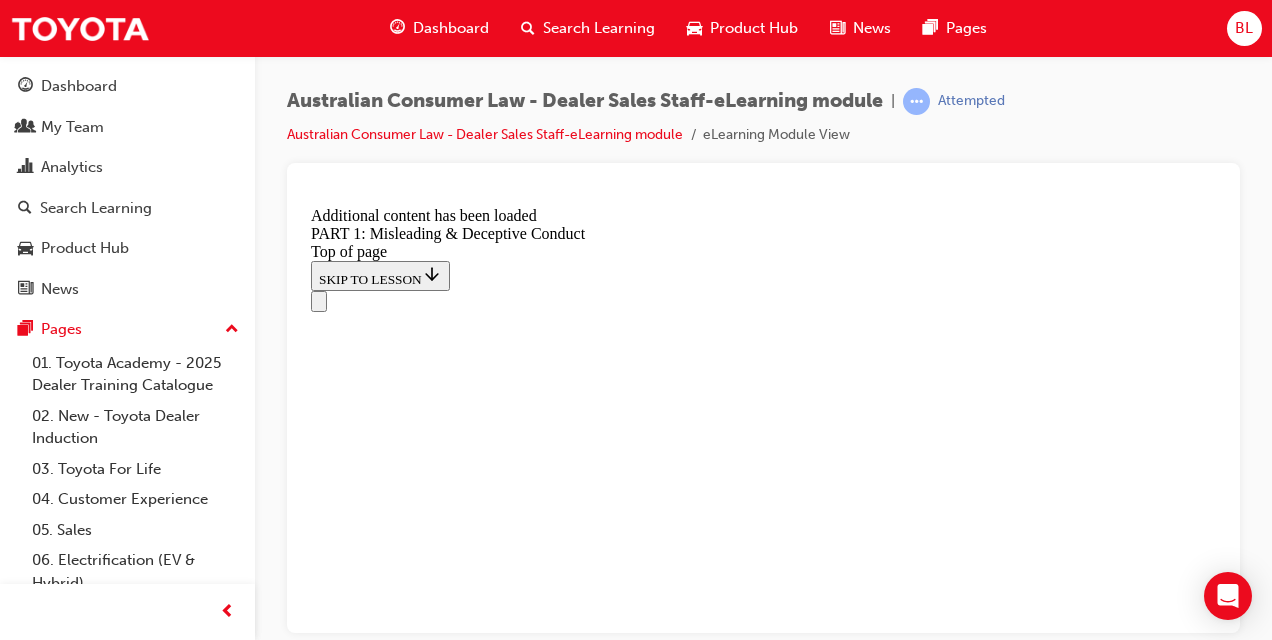 scroll, scrollTop: 0, scrollLeft: 0, axis: both 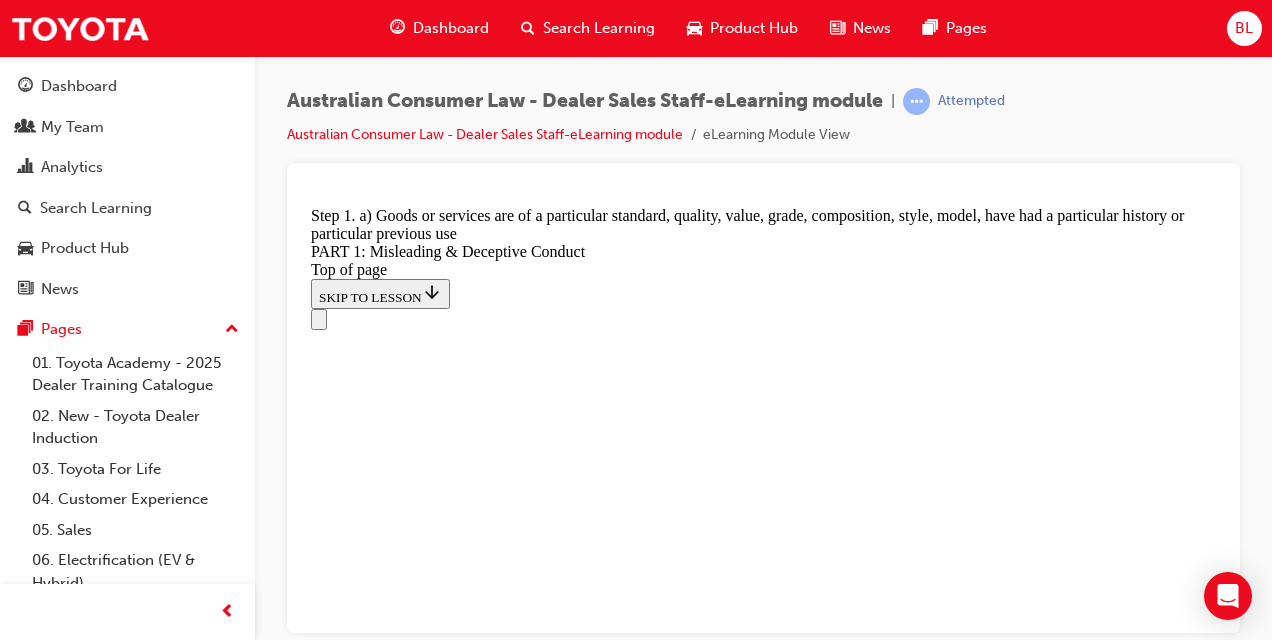 click 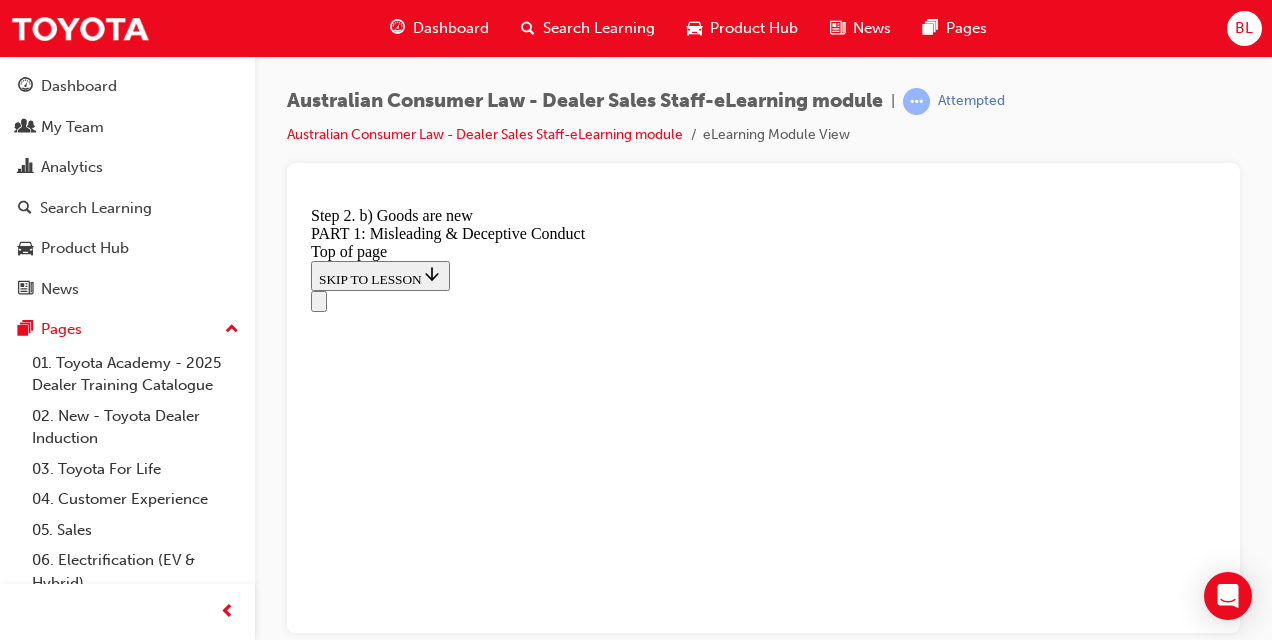 scroll, scrollTop: 2353, scrollLeft: 0, axis: vertical 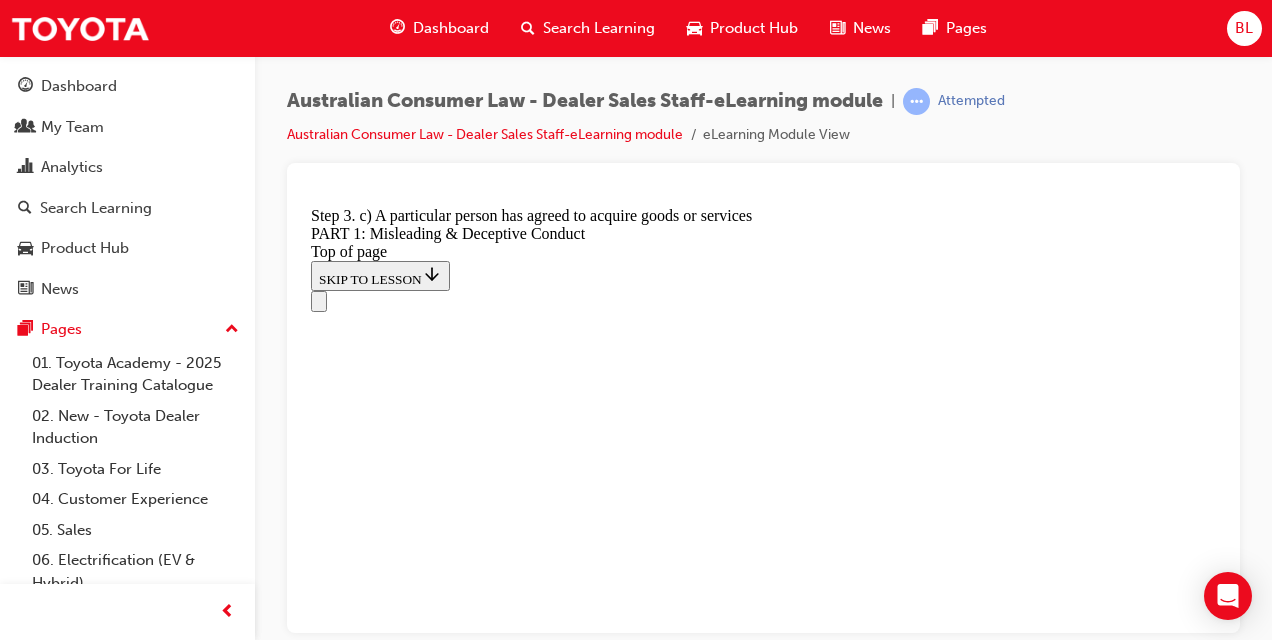click at bounding box center [335, 9628] 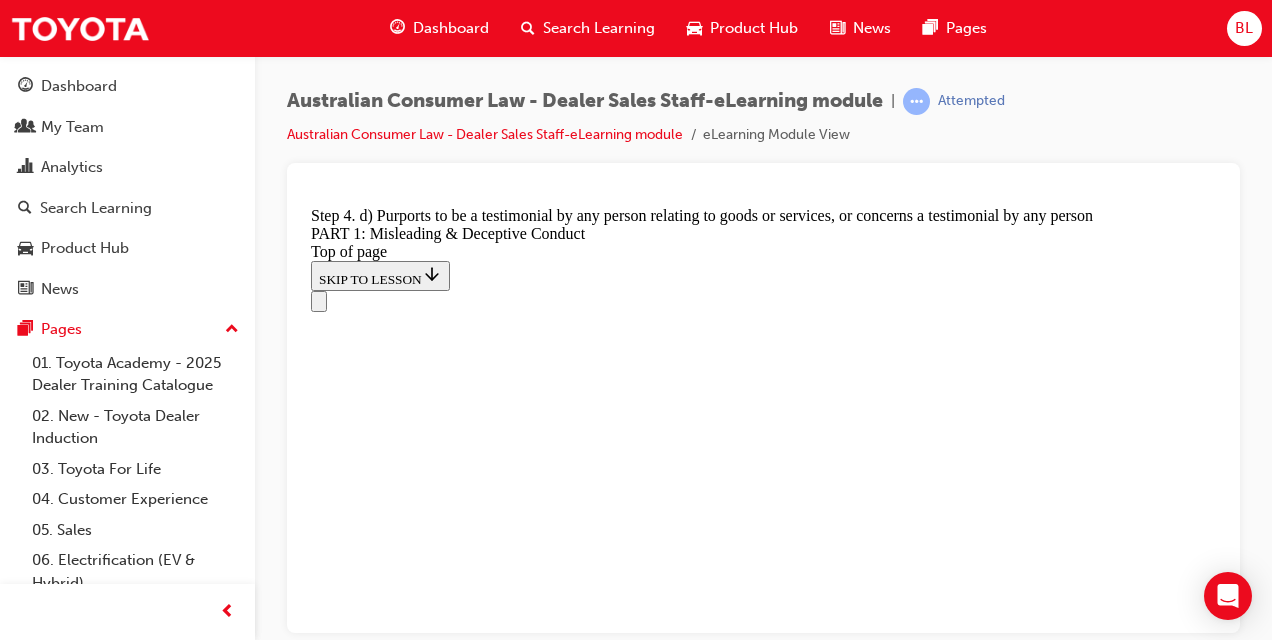 scroll, scrollTop: 2453, scrollLeft: 0, axis: vertical 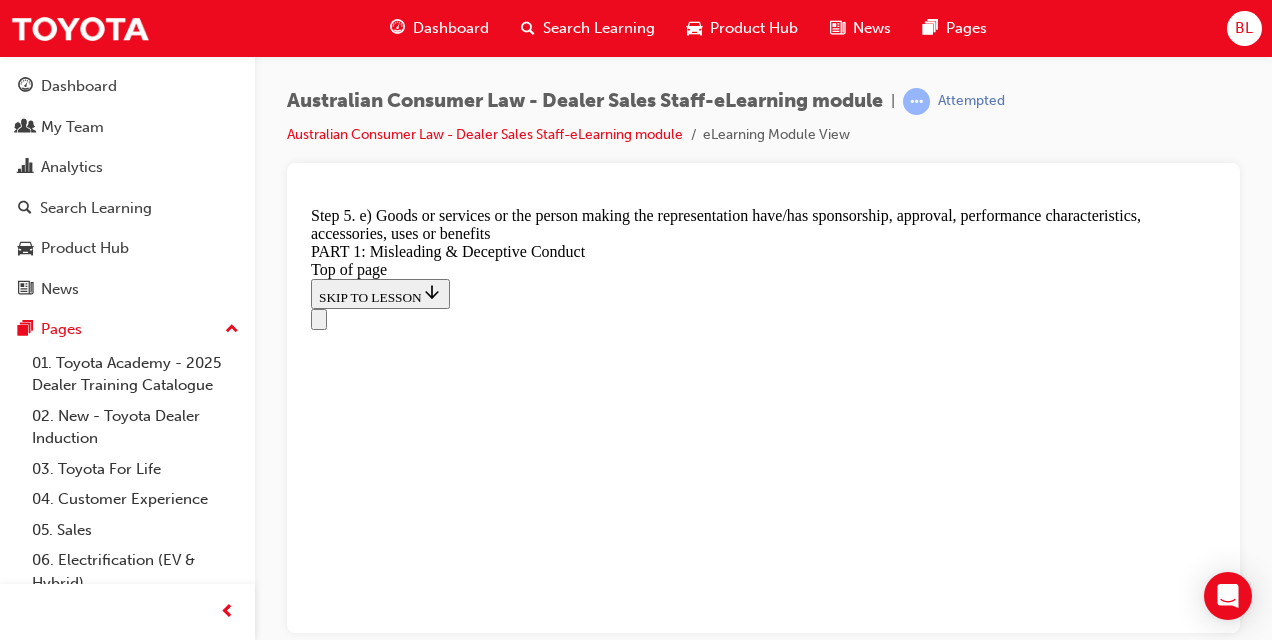 click 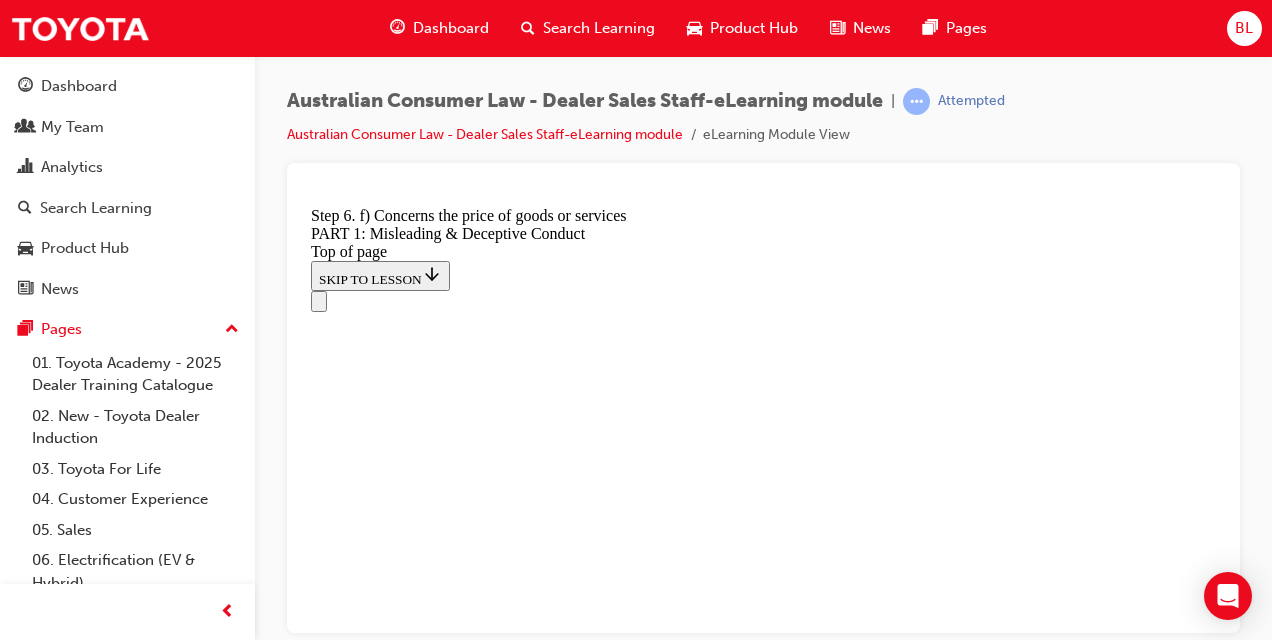 scroll, scrollTop: 2453, scrollLeft: 0, axis: vertical 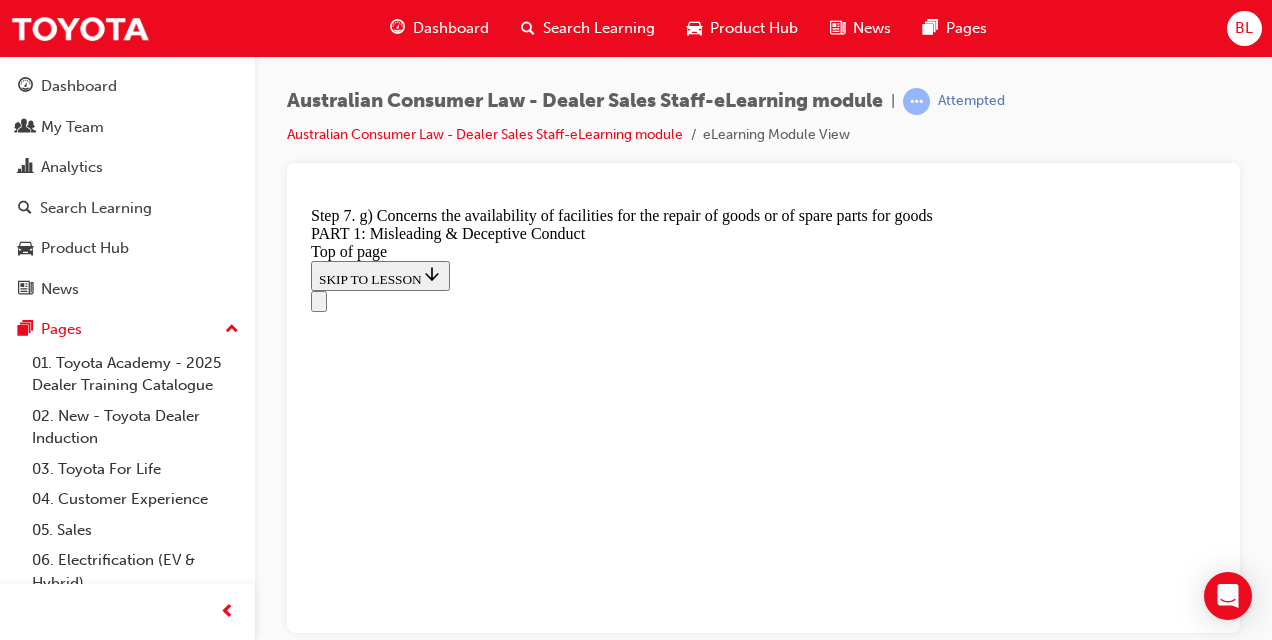 click on "False or misleading representations As well as the general rule against misleading conduct in s18, the ACL prohibits false or misleading statements. A breach can result in a financial penalty, as well as a remedy to the affected consumer. Section 29 of the ACL states - (1) A person must not in connection with the supply of goods or services, make a false or misleading representation that: START    1 a)	Goods or services are of a particular standard, quality, value, grade, composition, style, model, have had a particular history or particular previous use  For example: Telling a customer that the vehicle has 7 seats as a standard feature when in fact 5 seats are the standard configuration.  1 2 3 4 5 6 7 8 9 10 11    2 b)	Goods are new For example: Telling a customer the vehicle is the ”all new” model when it has been in the market for 10 months and is about to be superseded.     1 2 3 4 5 6 7 8 9 10 11    3 c)	A particular person has agreed to acquire goods or services 1 2 3 4 5 6 7 8 9 10 11    4 1 2" at bounding box center (763, 9829) 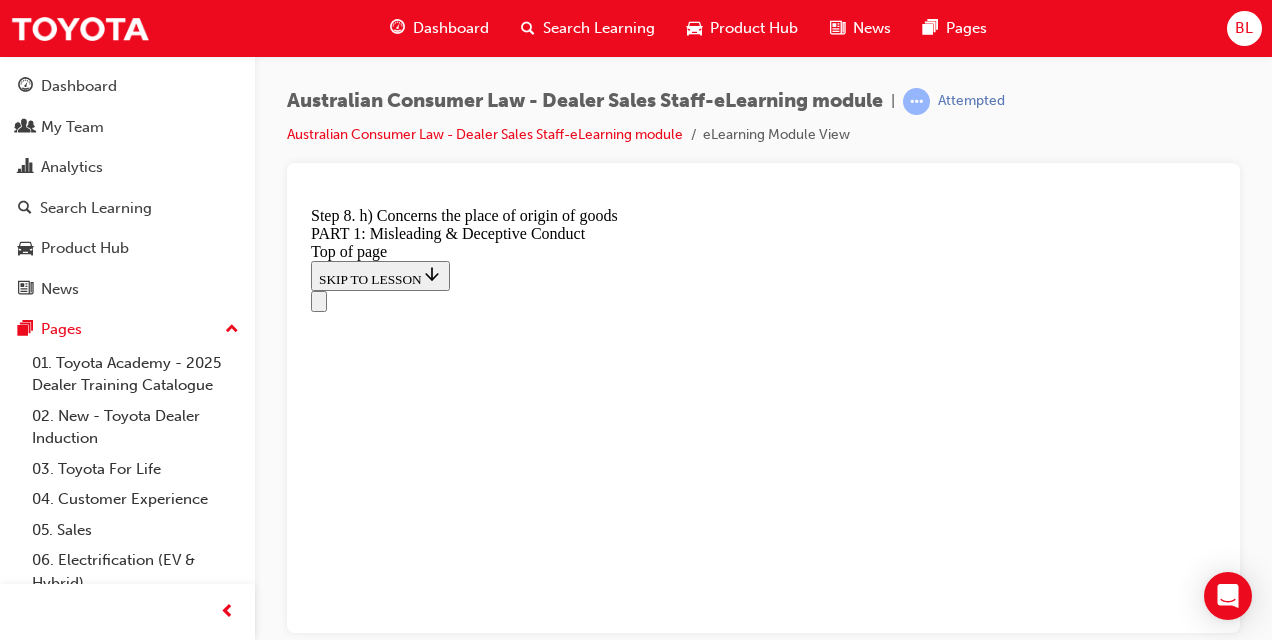 scroll, scrollTop: 2453, scrollLeft: 0, axis: vertical 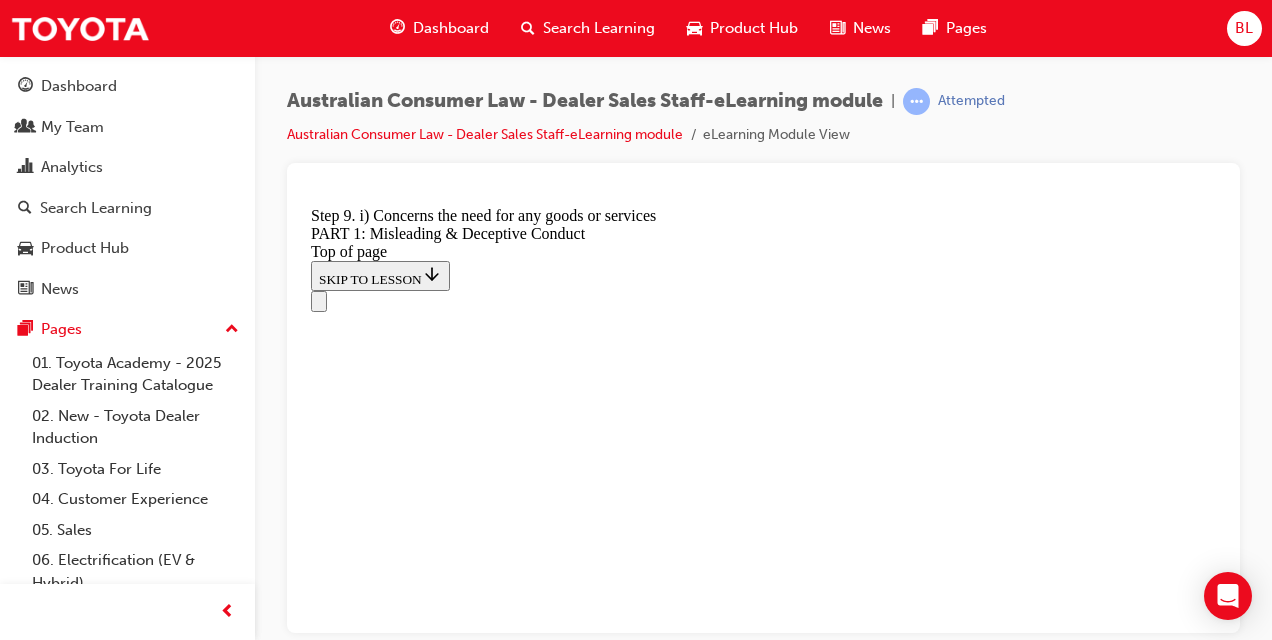click 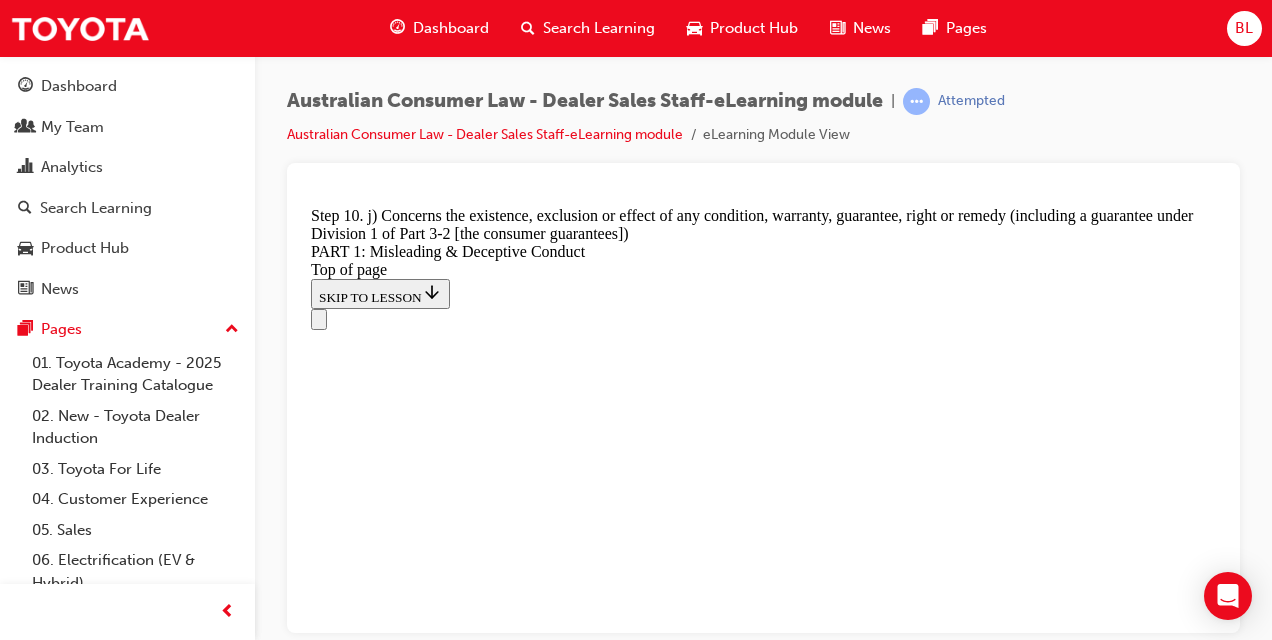 scroll, scrollTop: 2453, scrollLeft: 0, axis: vertical 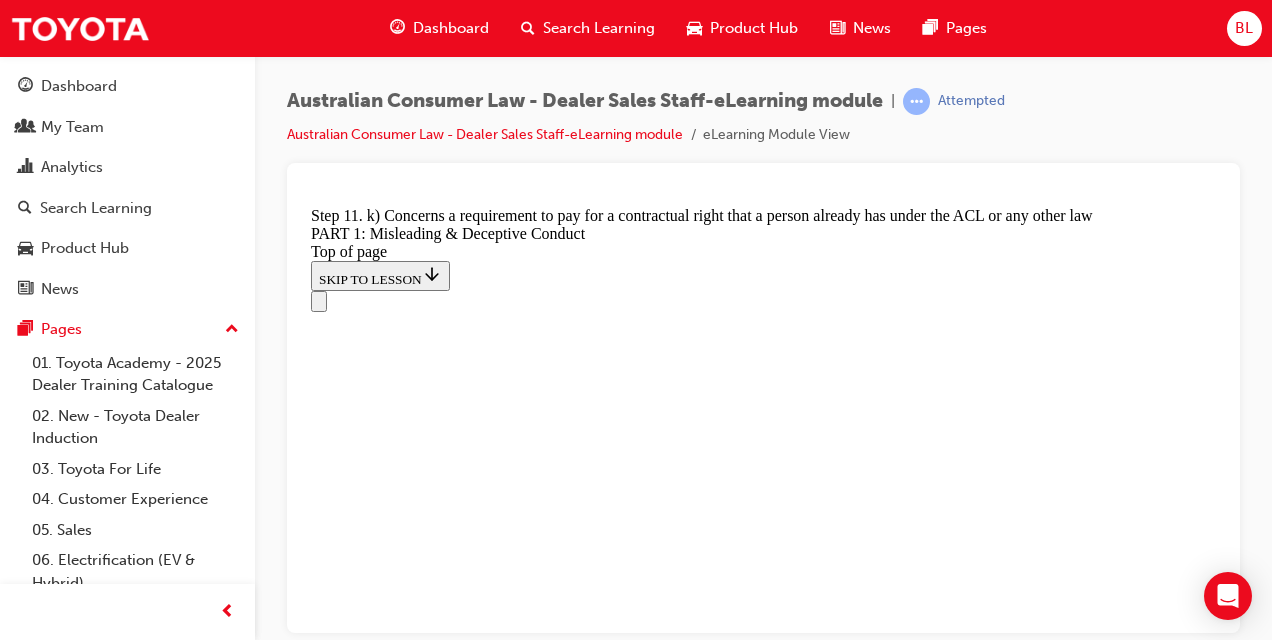 click 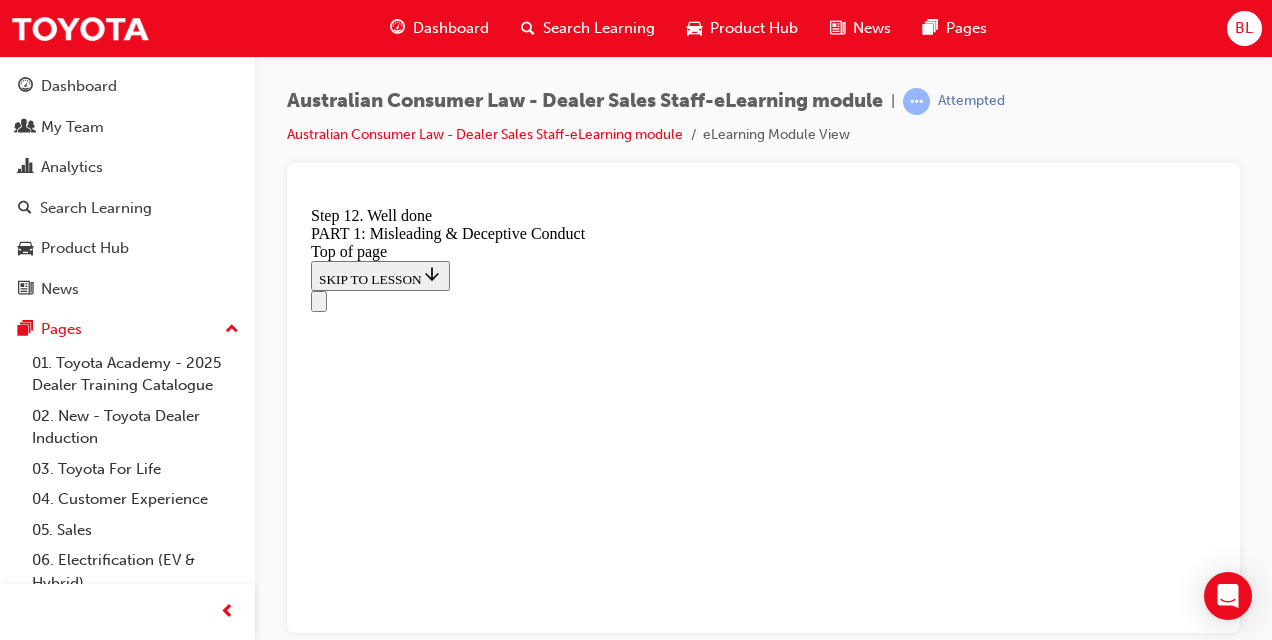 scroll, scrollTop: 2666, scrollLeft: 0, axis: vertical 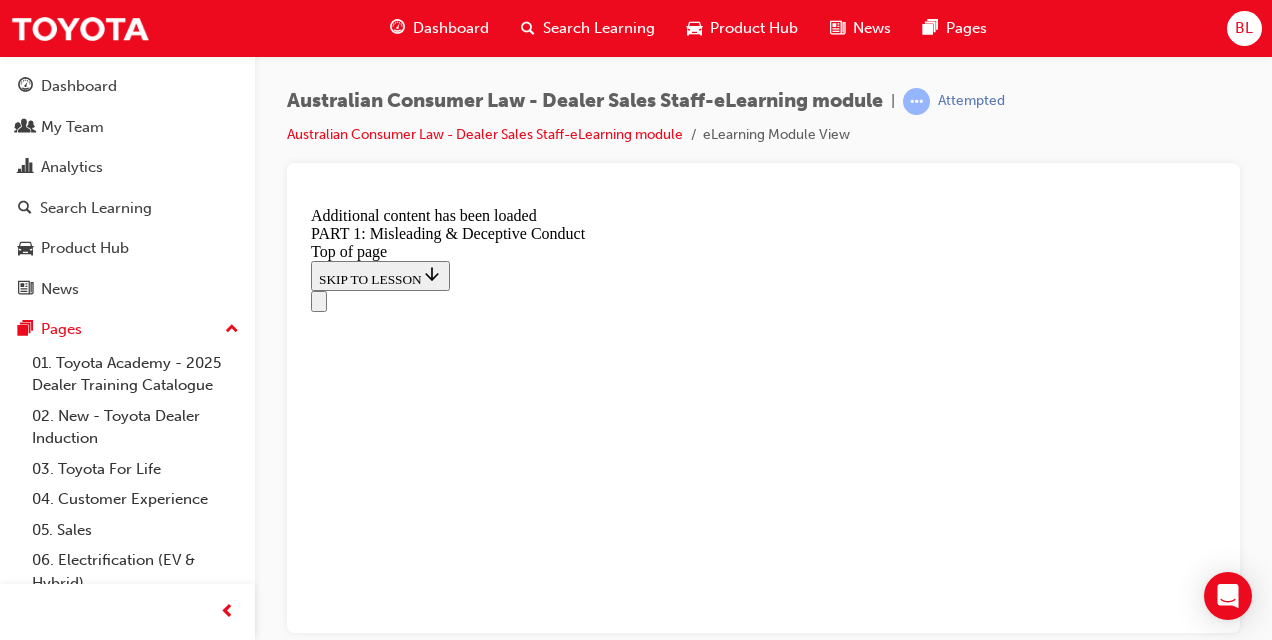 click at bounding box center [763, 15838] 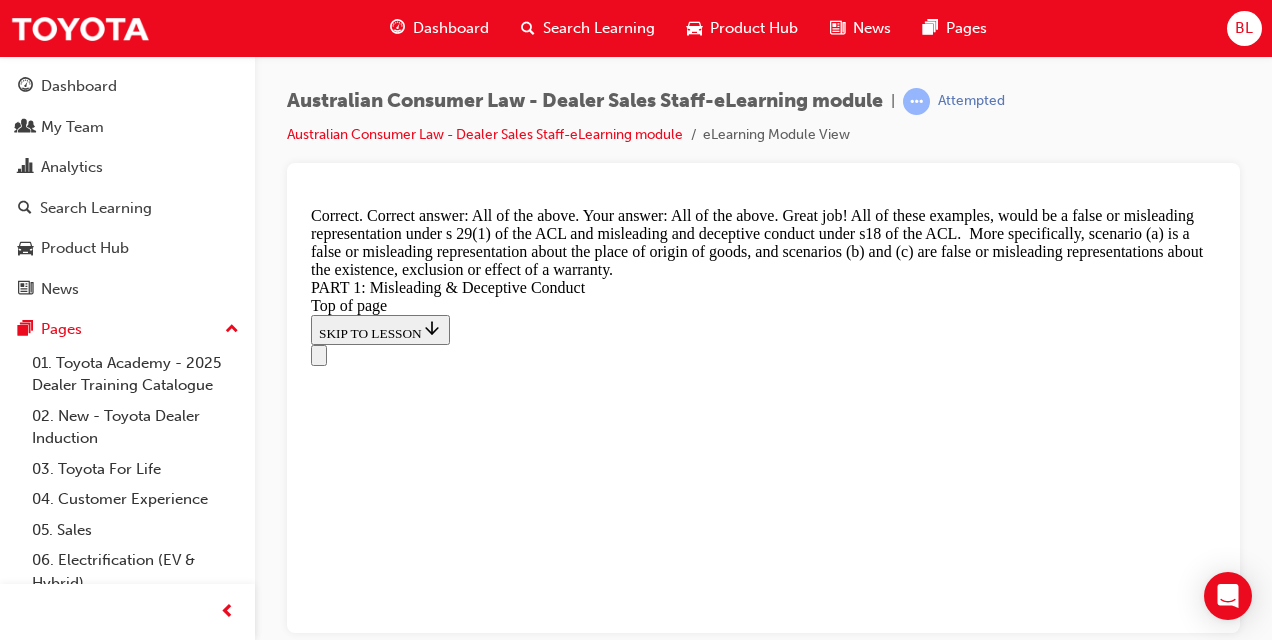 scroll, scrollTop: 3592, scrollLeft: 0, axis: vertical 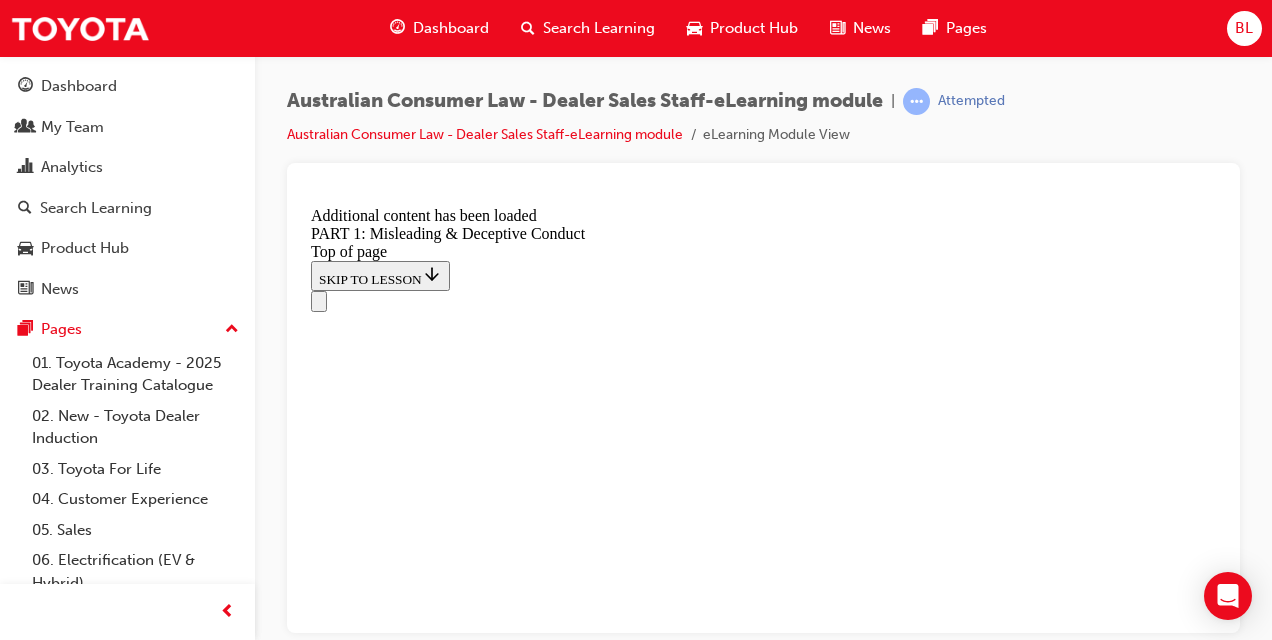 click at bounding box center (763, 17913) 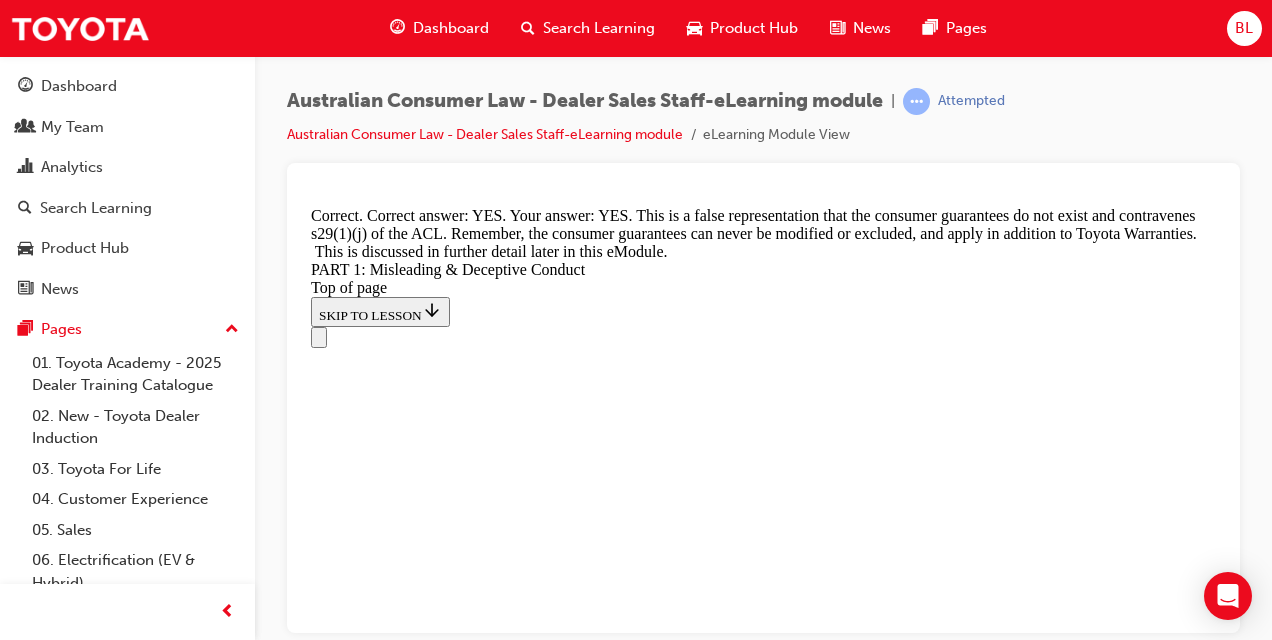 scroll, scrollTop: 4792, scrollLeft: 0, axis: vertical 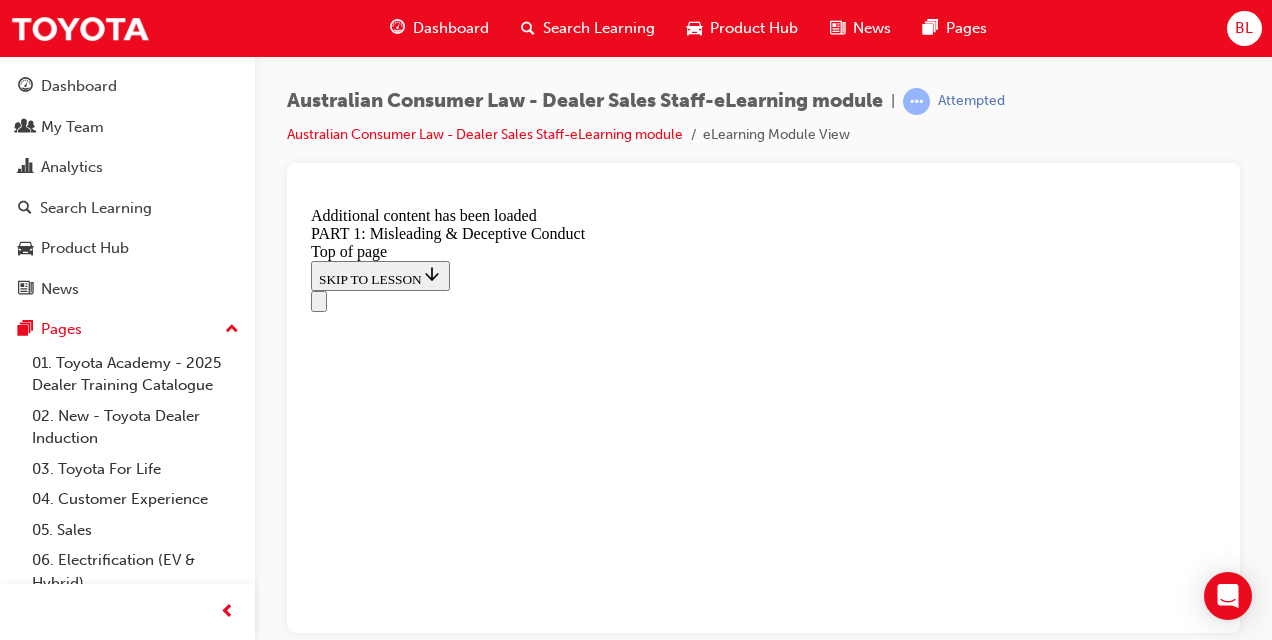 click on "START" at bounding box center (339, 20711) 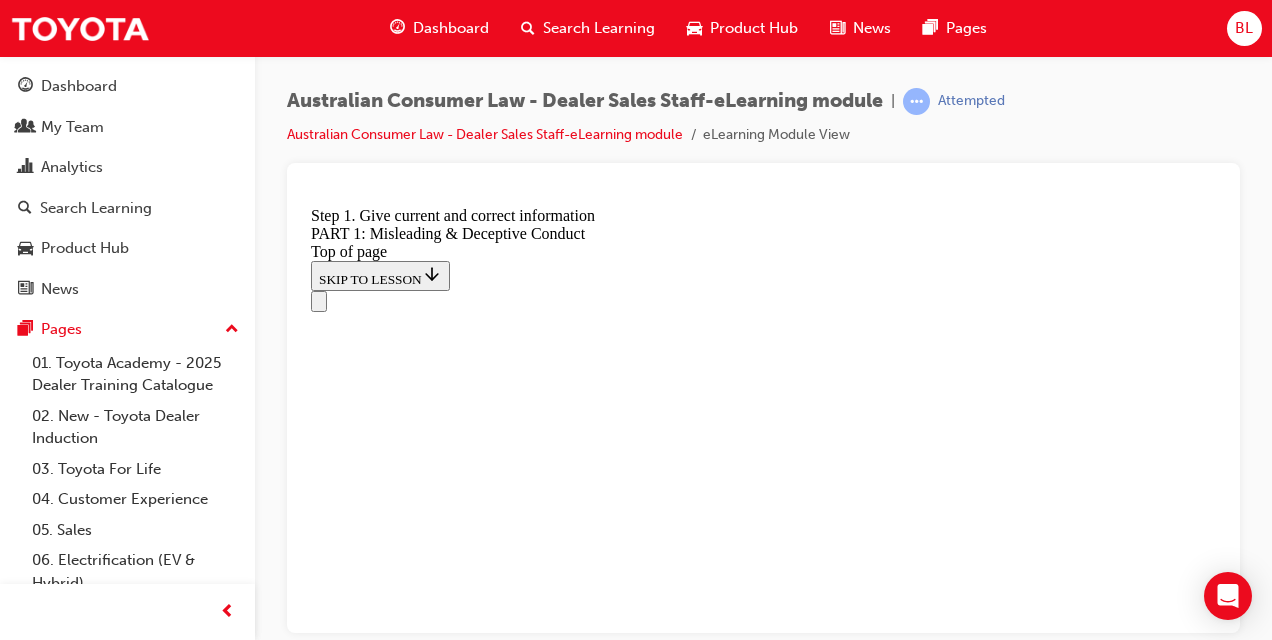 scroll, scrollTop: 5118, scrollLeft: 0, axis: vertical 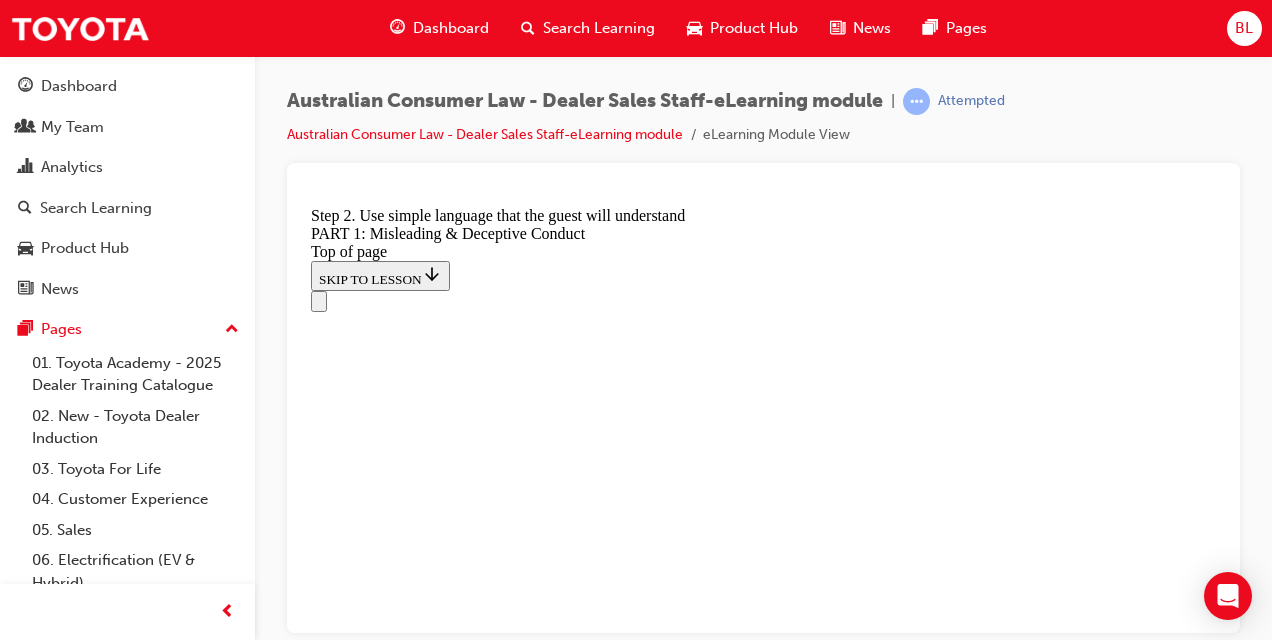 click 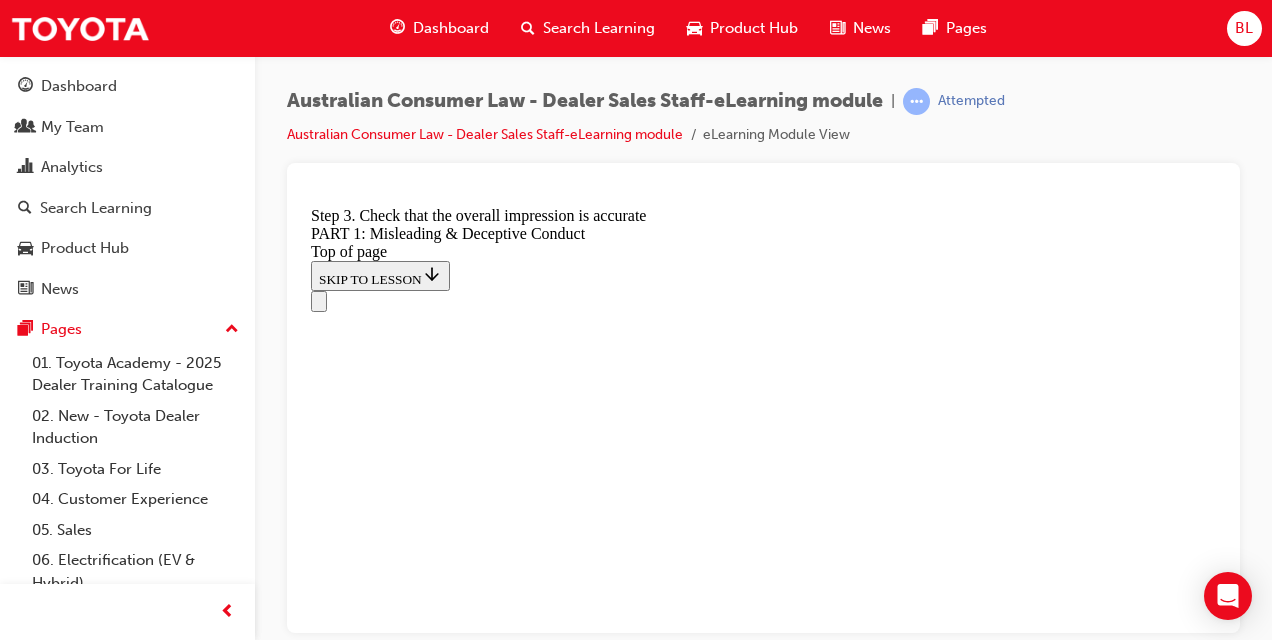 scroll, scrollTop: 5218, scrollLeft: 0, axis: vertical 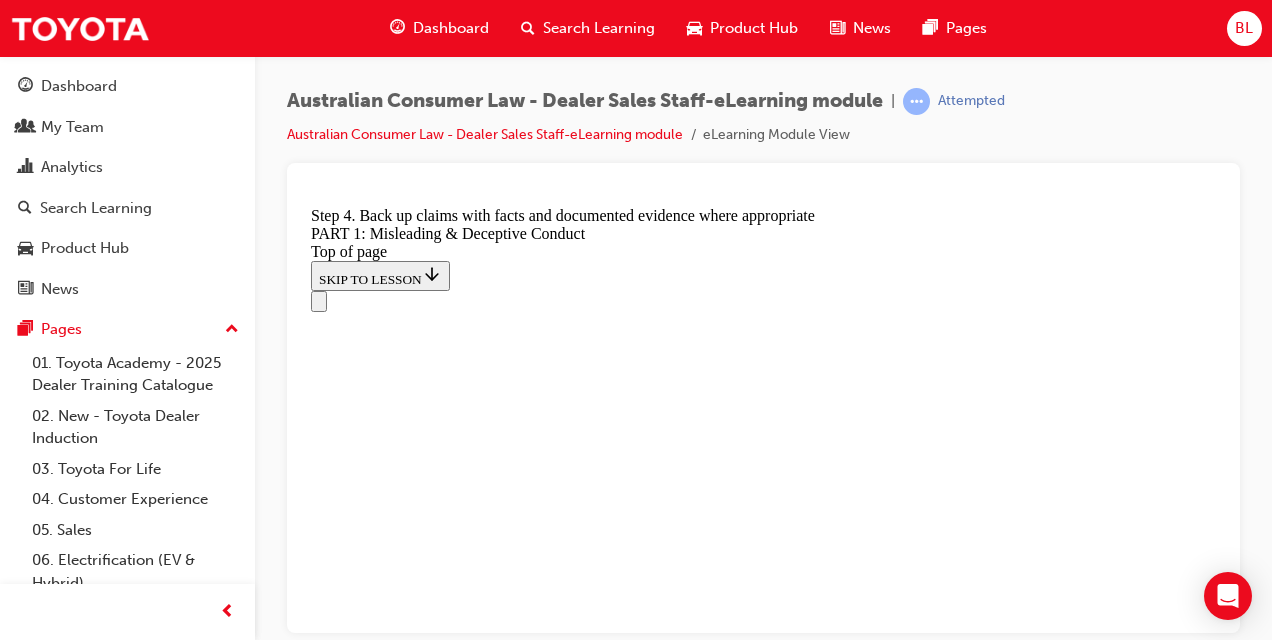 click 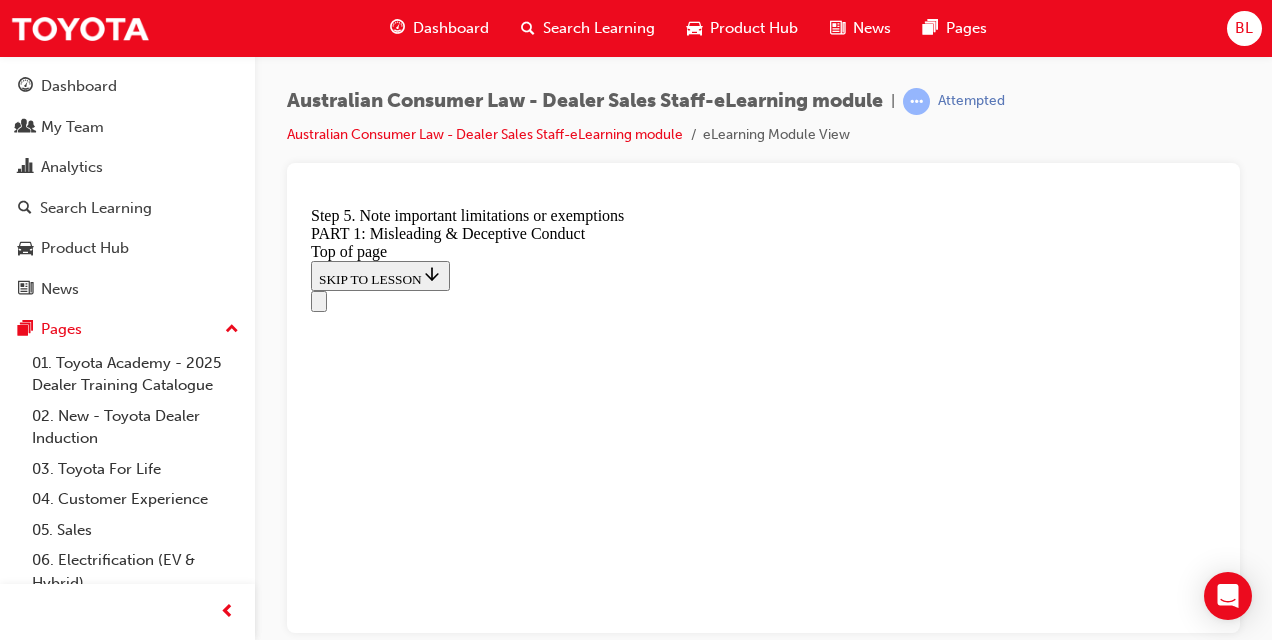 scroll, scrollTop: 5118, scrollLeft: 0, axis: vertical 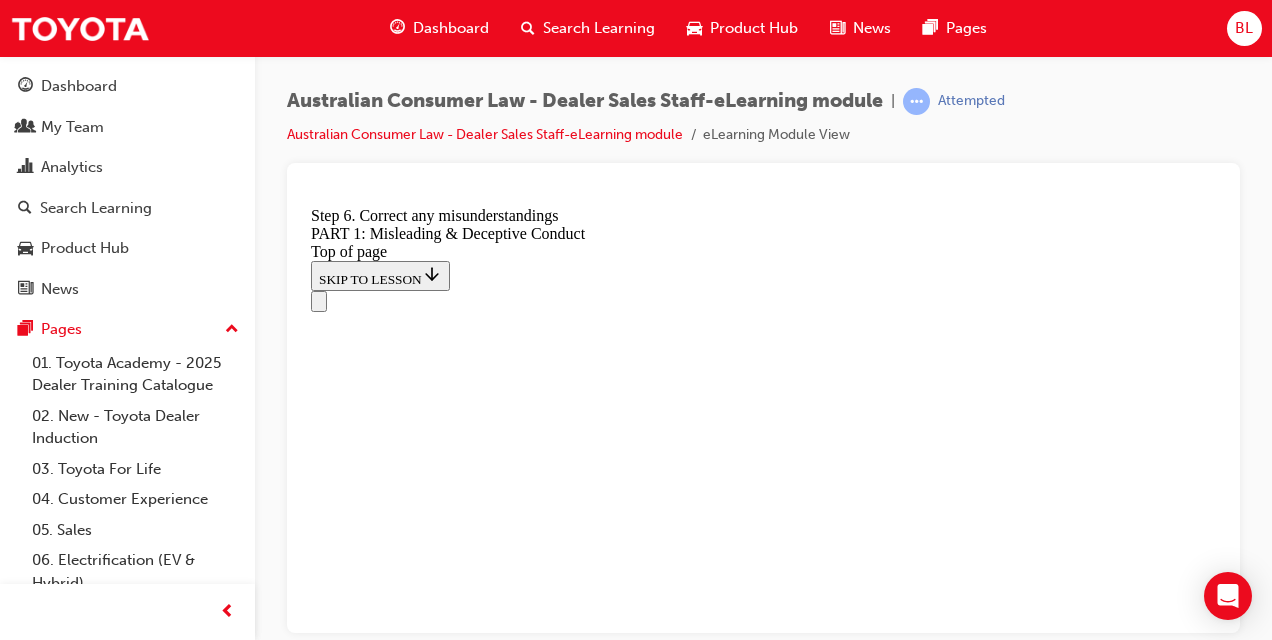 click 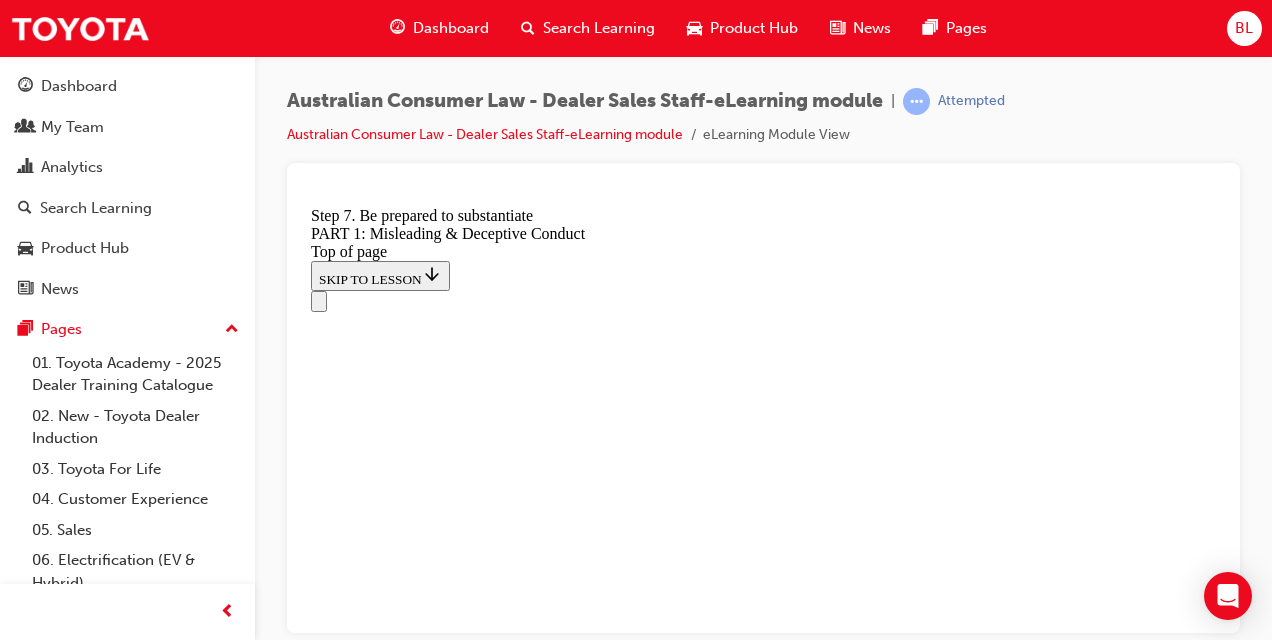 scroll, scrollTop: 5118, scrollLeft: 0, axis: vertical 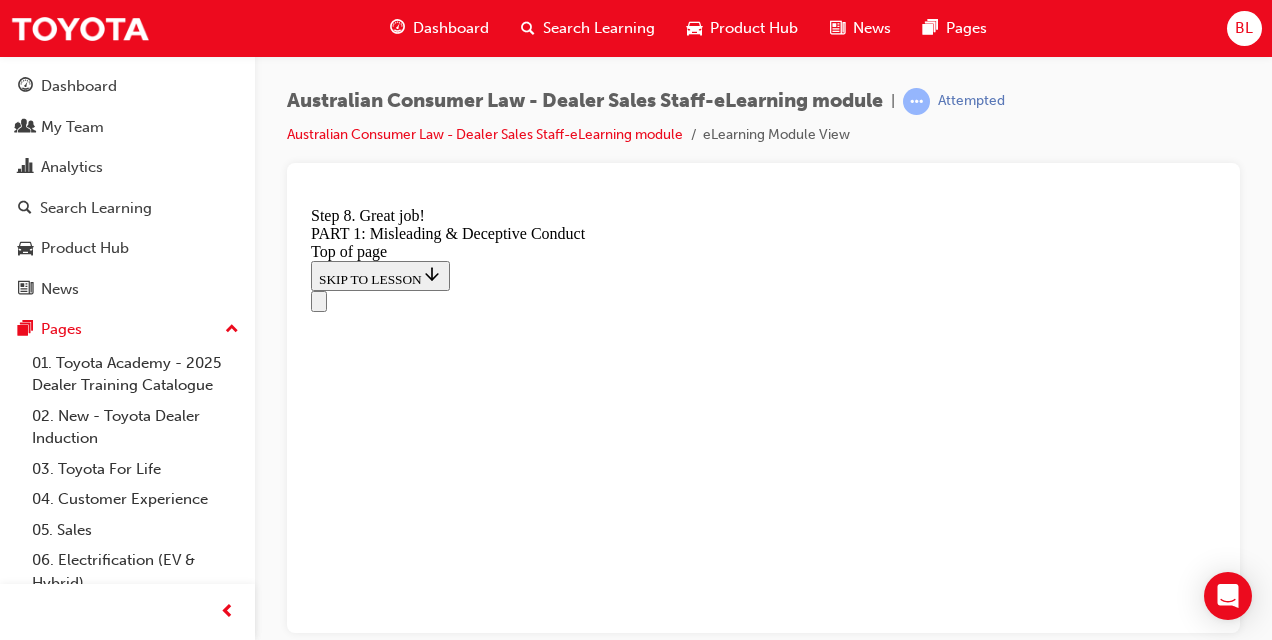 click on "CONTINUE" at bounding box center [353, 21064] 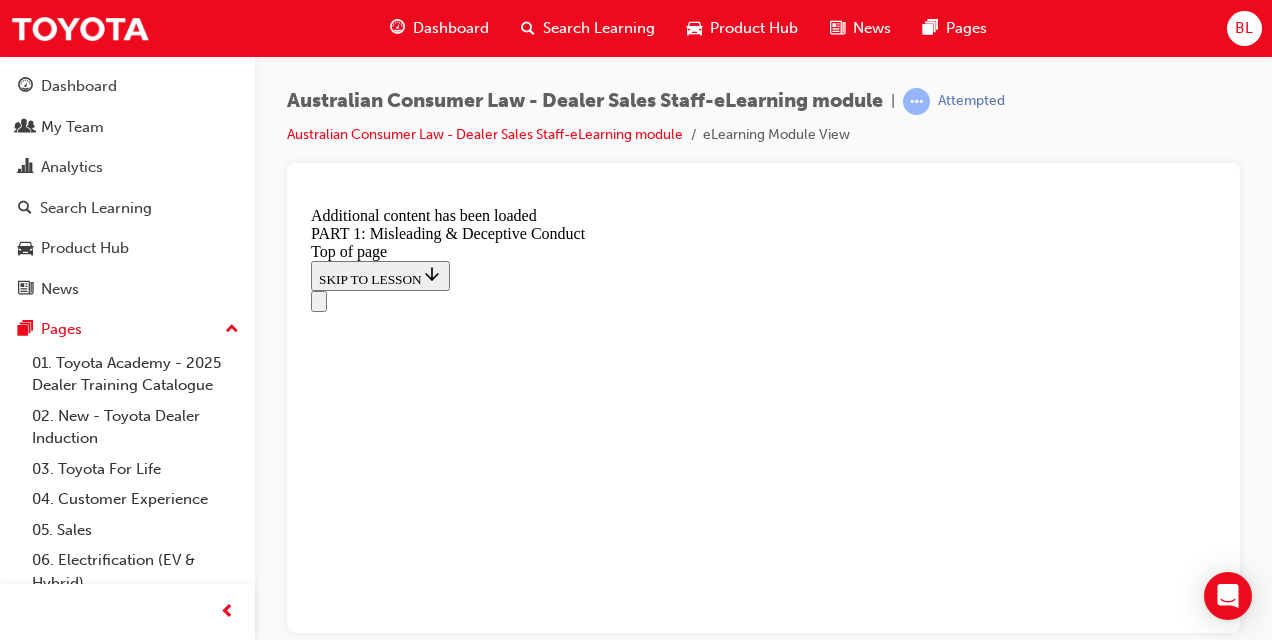 scroll, scrollTop: 5559, scrollLeft: 0, axis: vertical 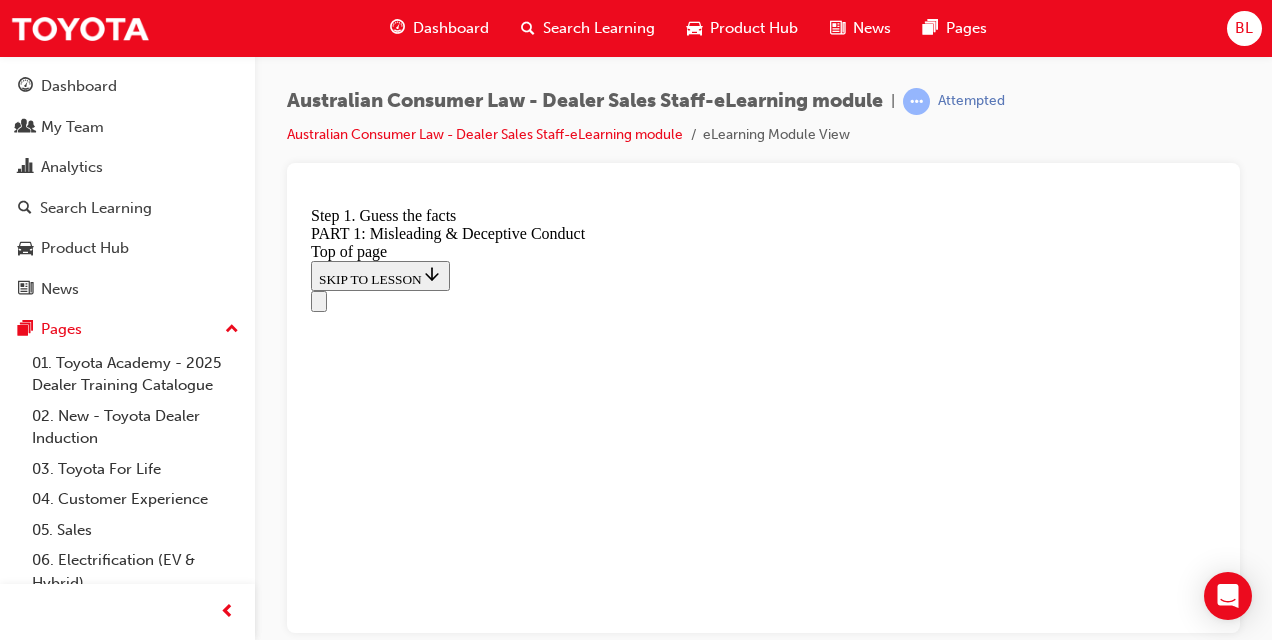 click 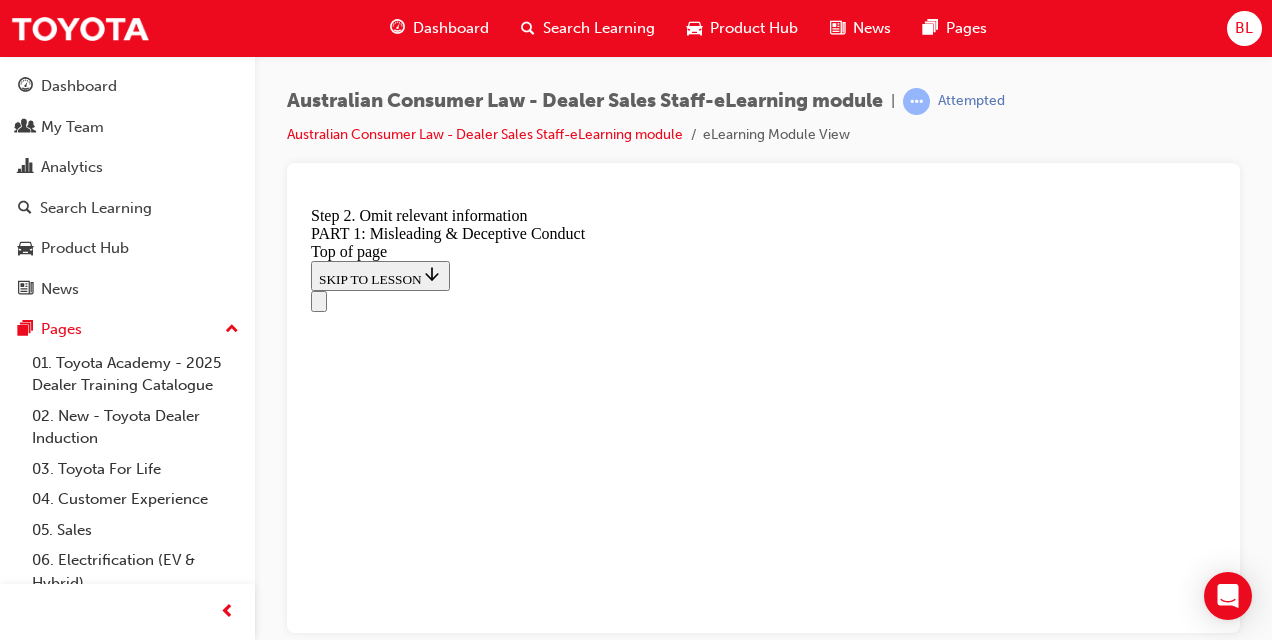 scroll, scrollTop: 5658, scrollLeft: 0, axis: vertical 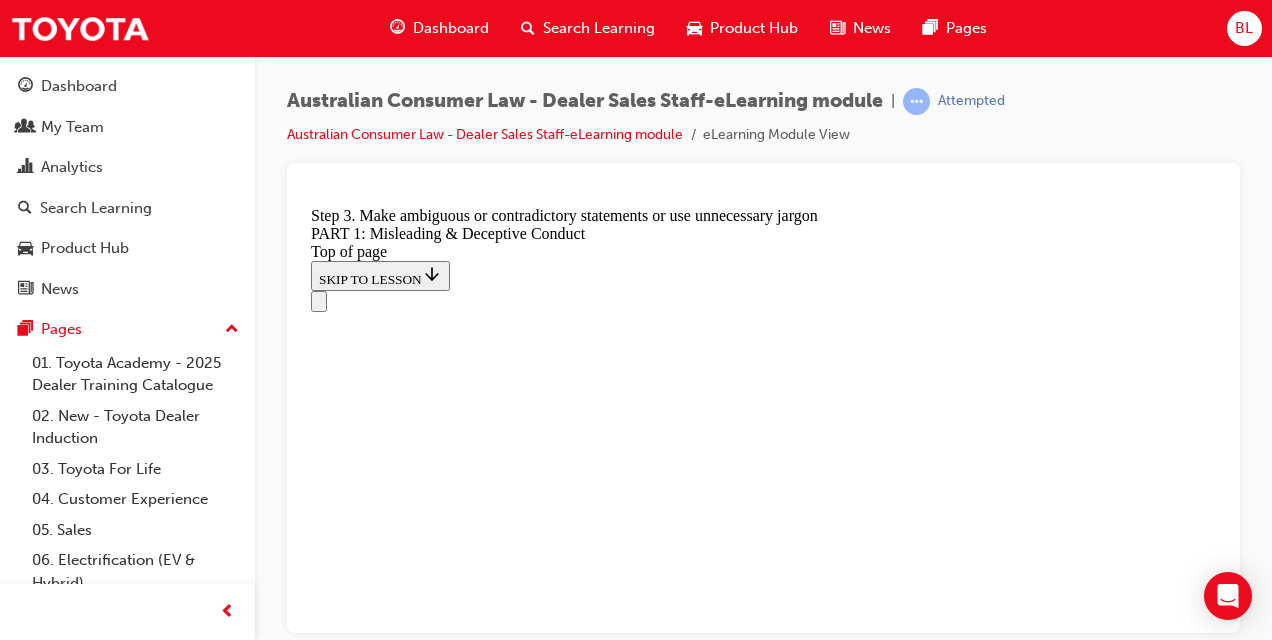 click at bounding box center [335, 21081] 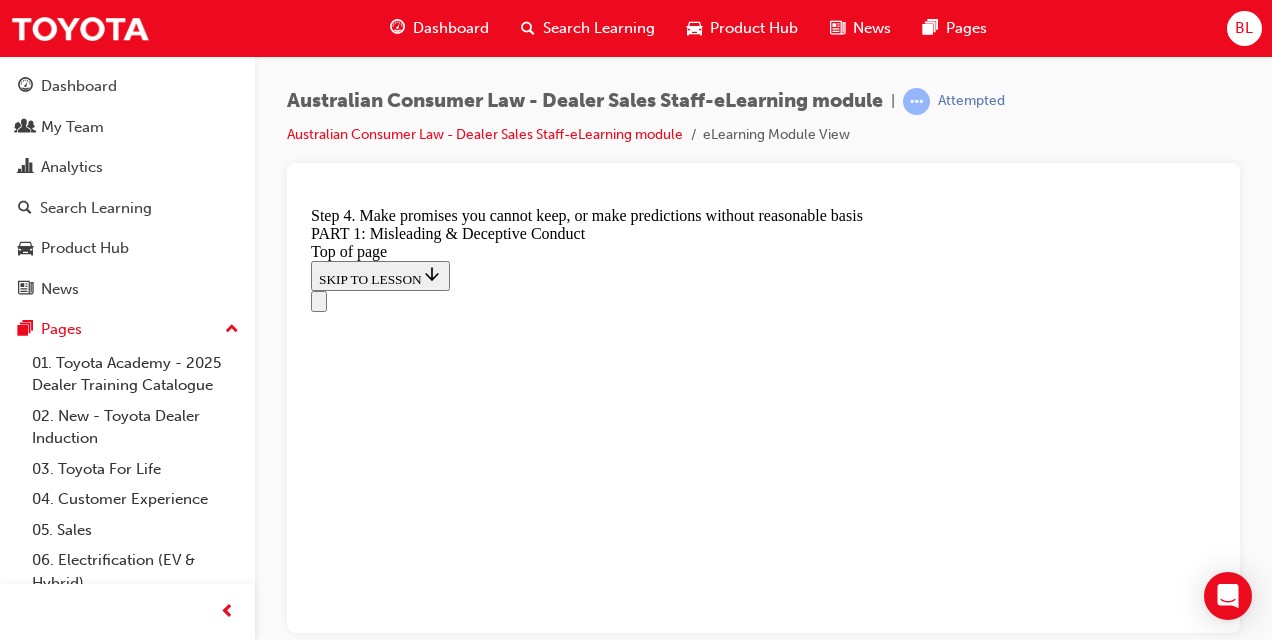 scroll, scrollTop: 5658, scrollLeft: 0, axis: vertical 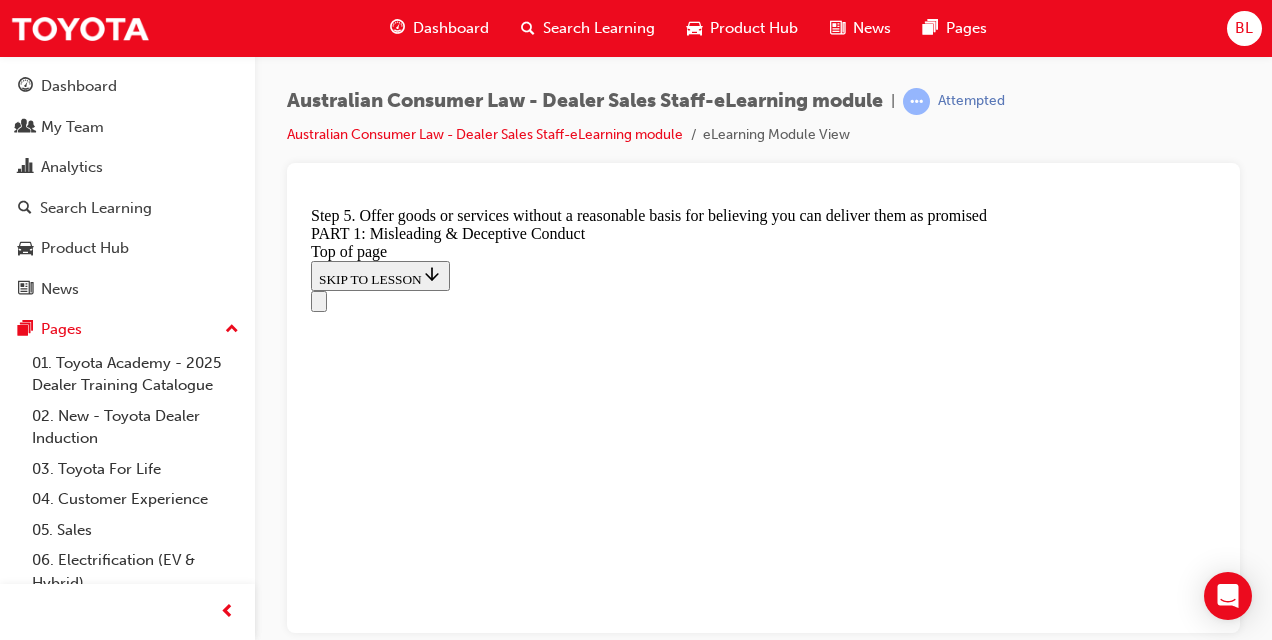 click at bounding box center [335, 21081] 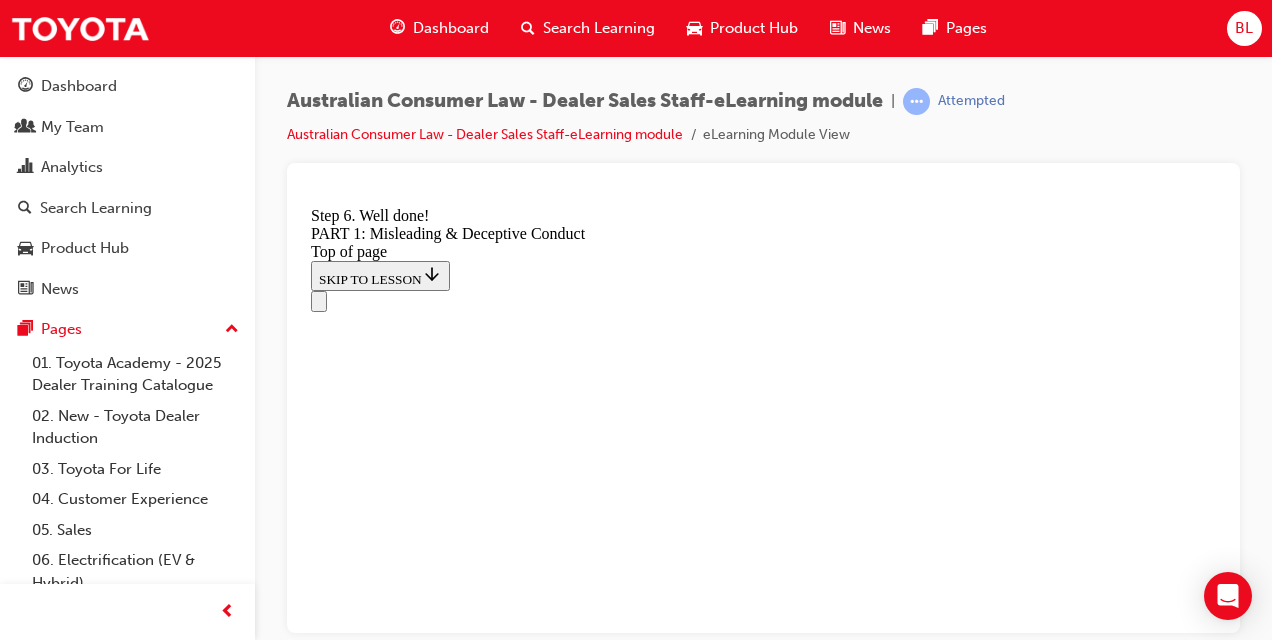 scroll, scrollTop: 5872, scrollLeft: 0, axis: vertical 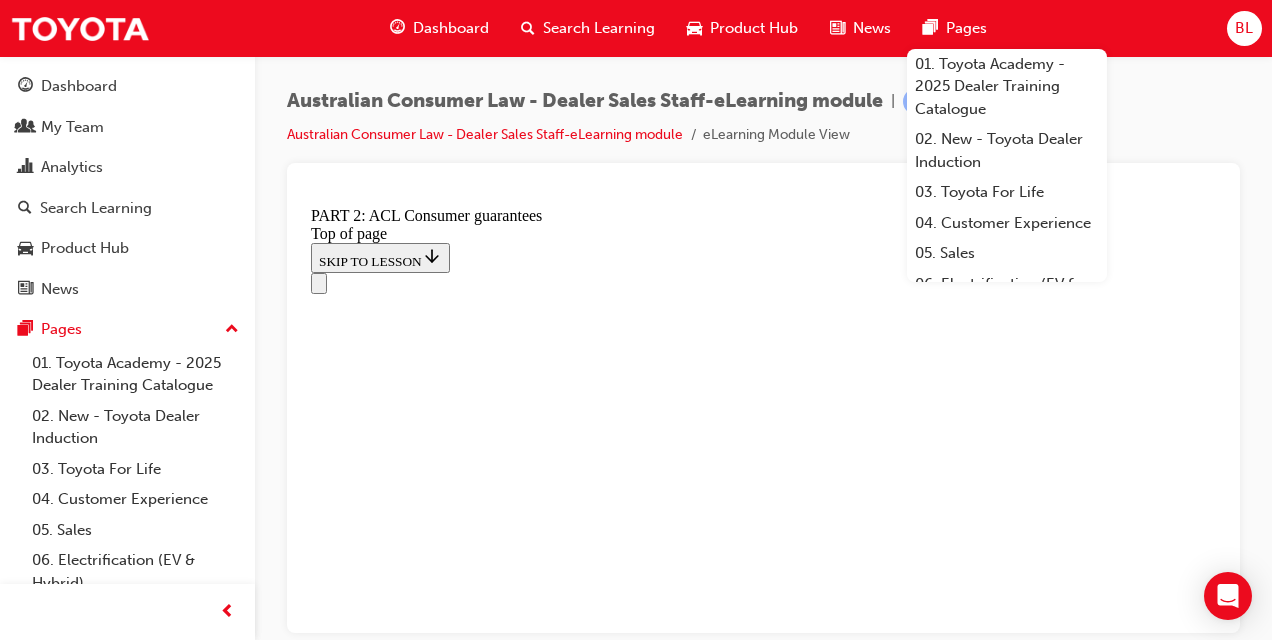 click at bounding box center [763, 398] 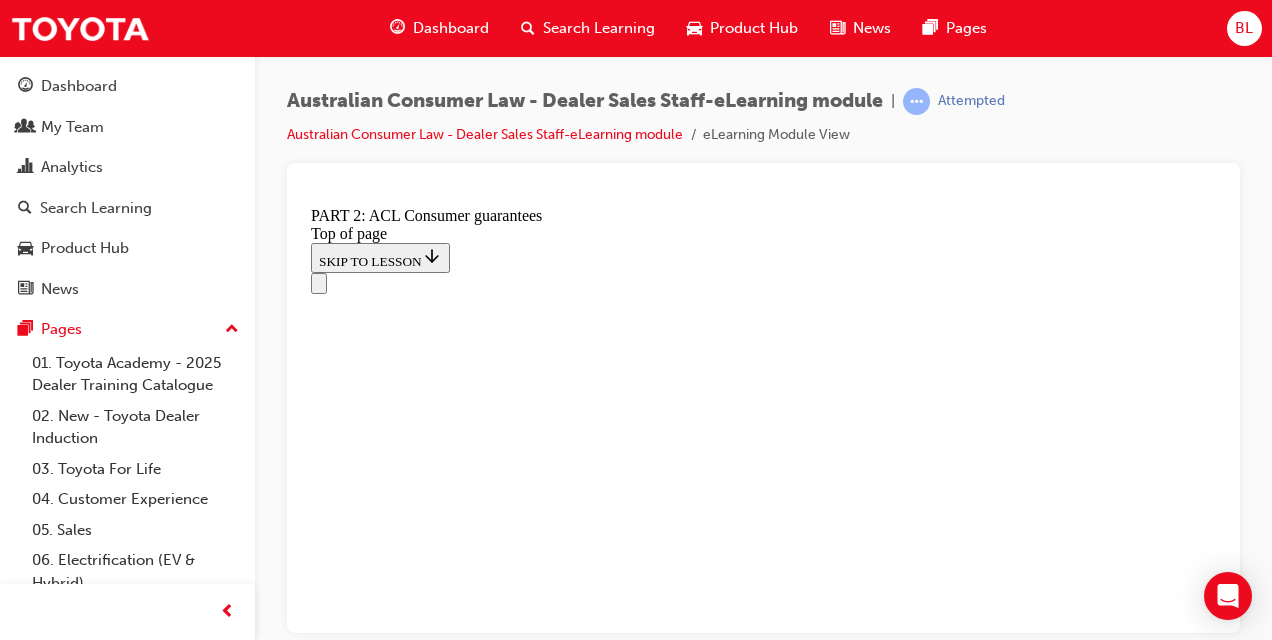 scroll, scrollTop: 3300, scrollLeft: 0, axis: vertical 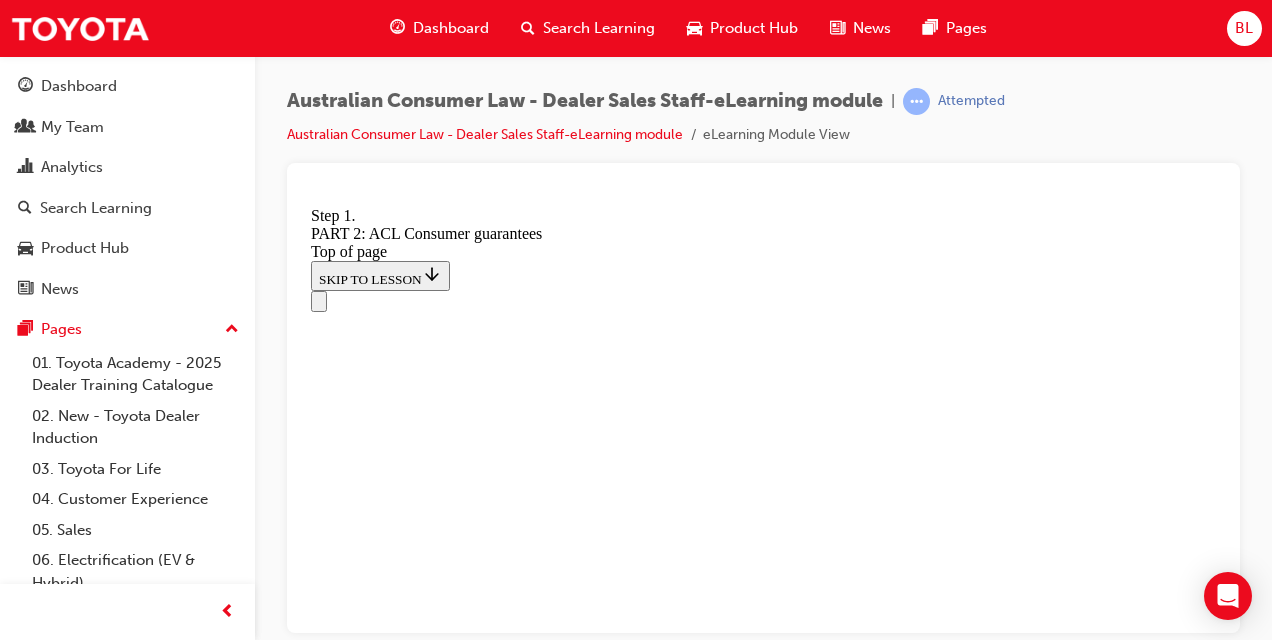 click 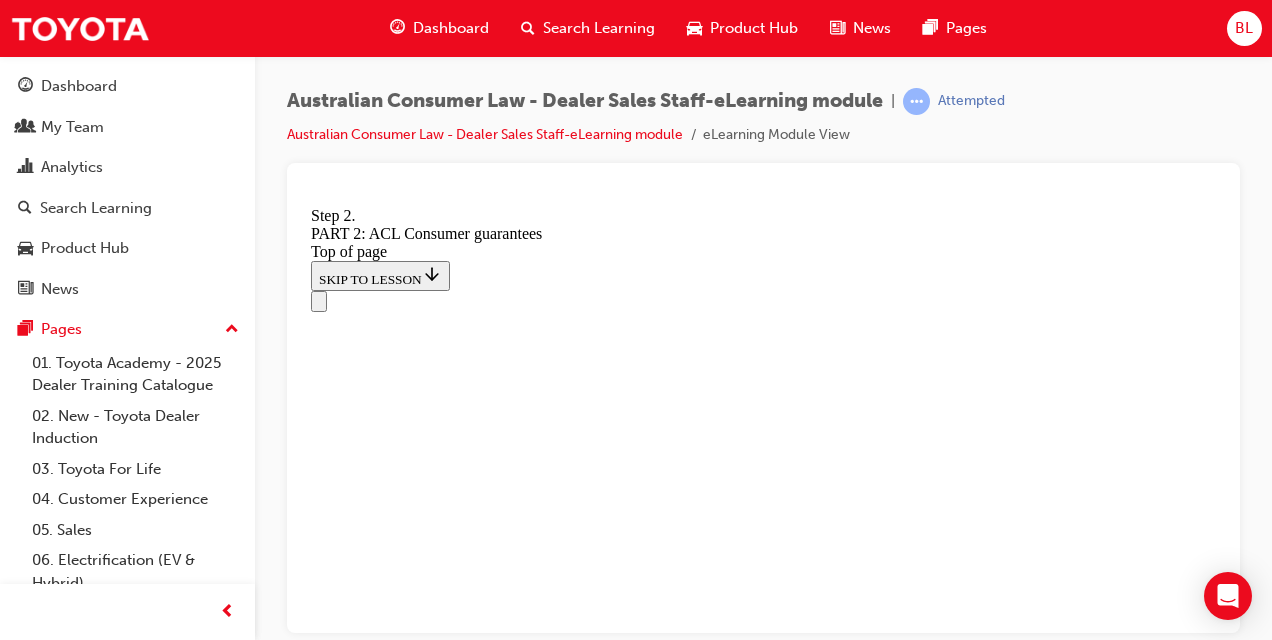 scroll, scrollTop: 3196, scrollLeft: 0, axis: vertical 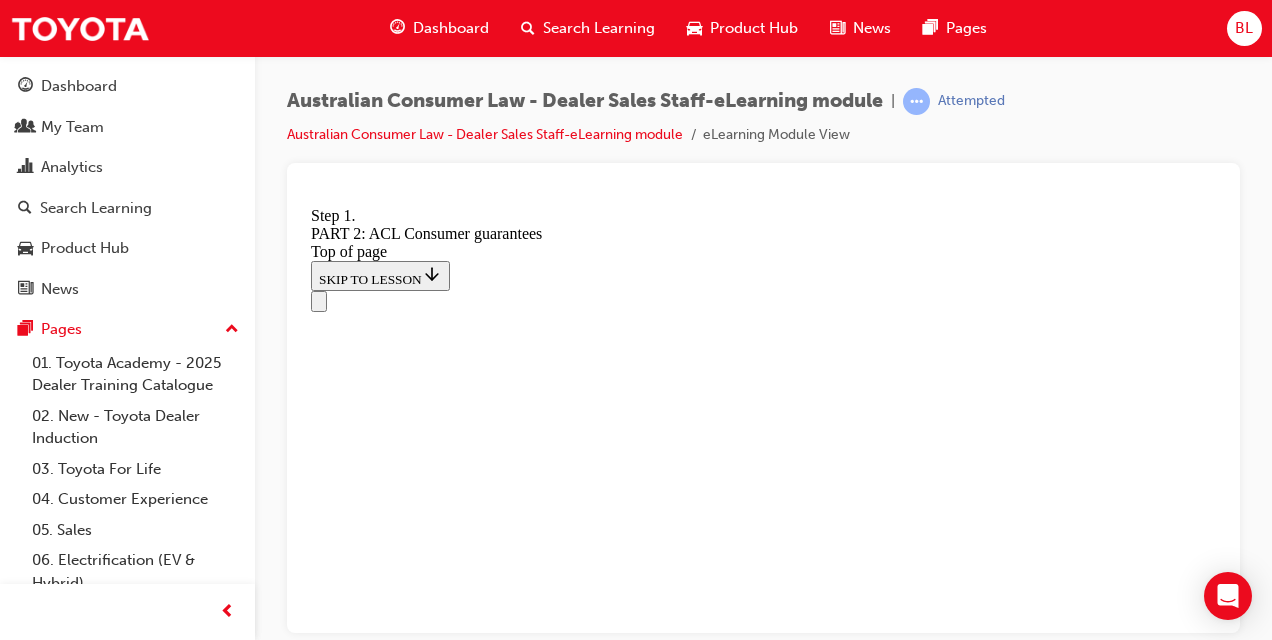 click at bounding box center (335, 9920) 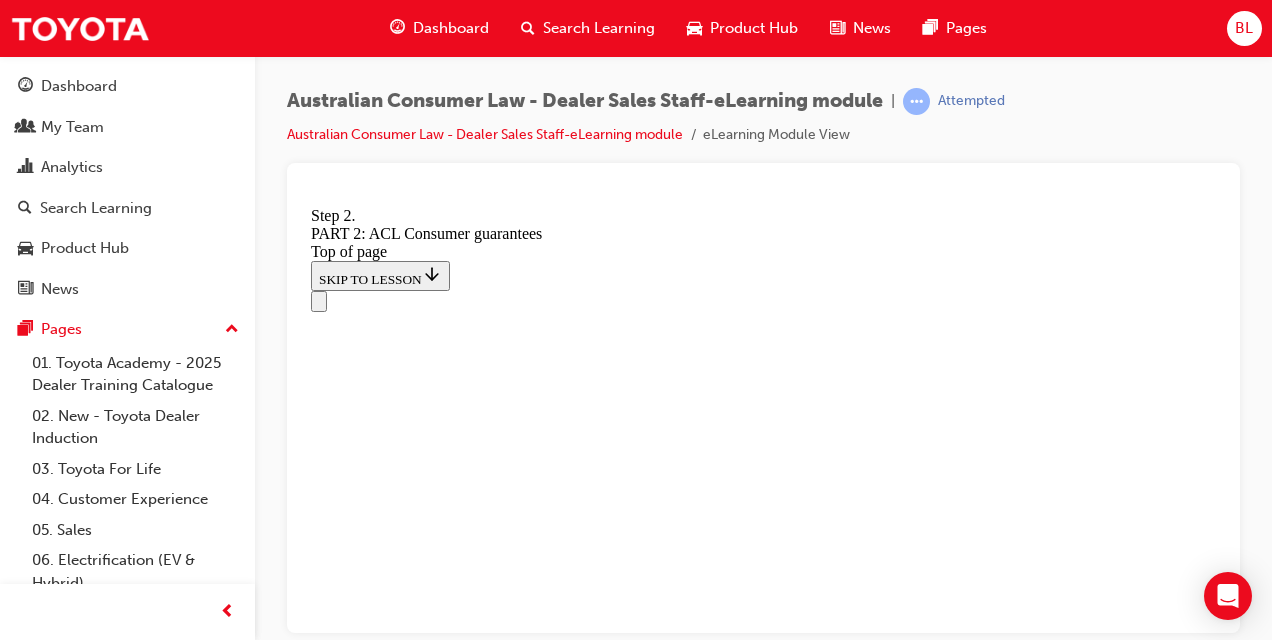 scroll, scrollTop: 3296, scrollLeft: 0, axis: vertical 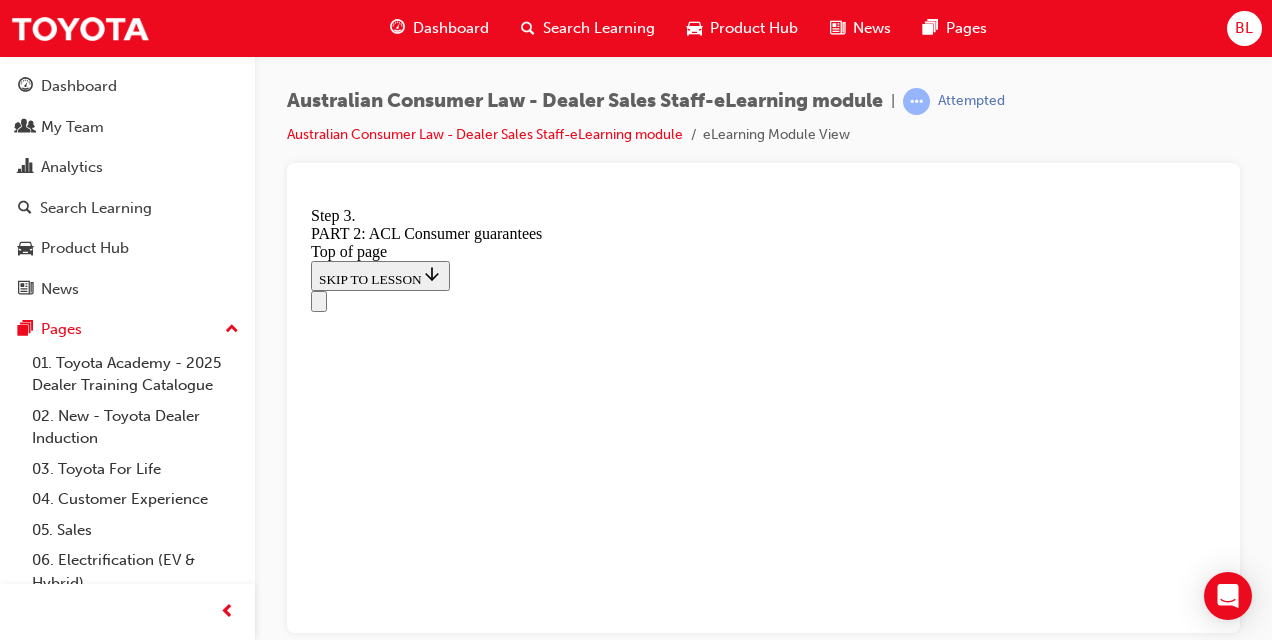 click 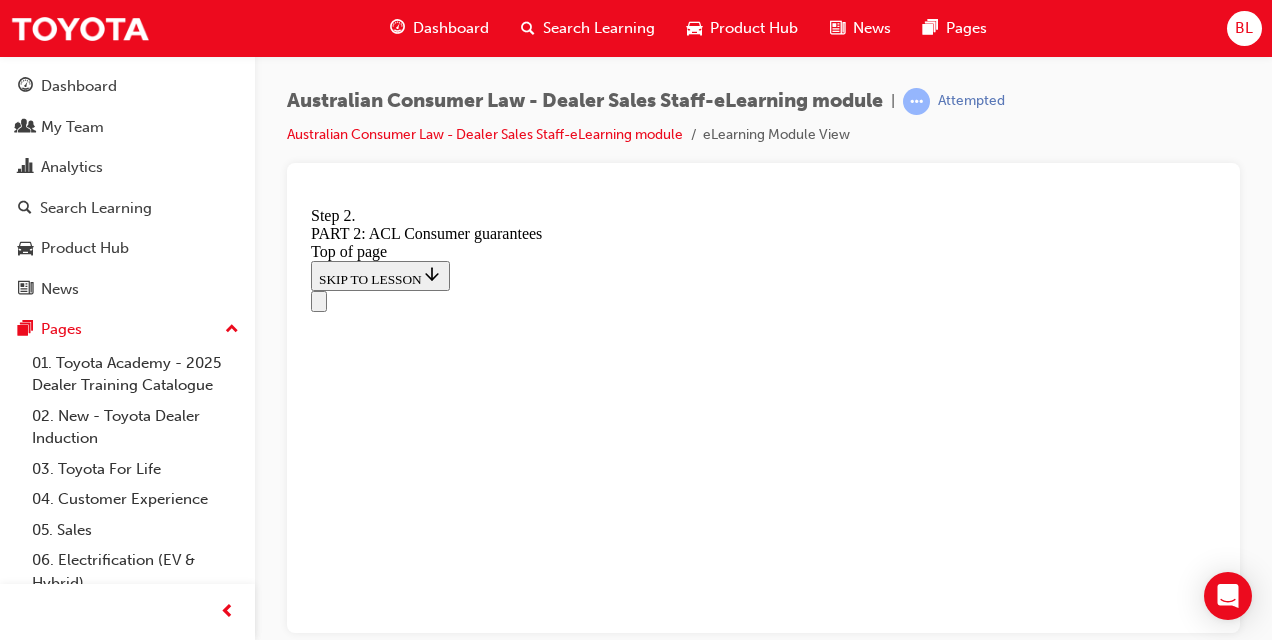 scroll, scrollTop: 3296, scrollLeft: 0, axis: vertical 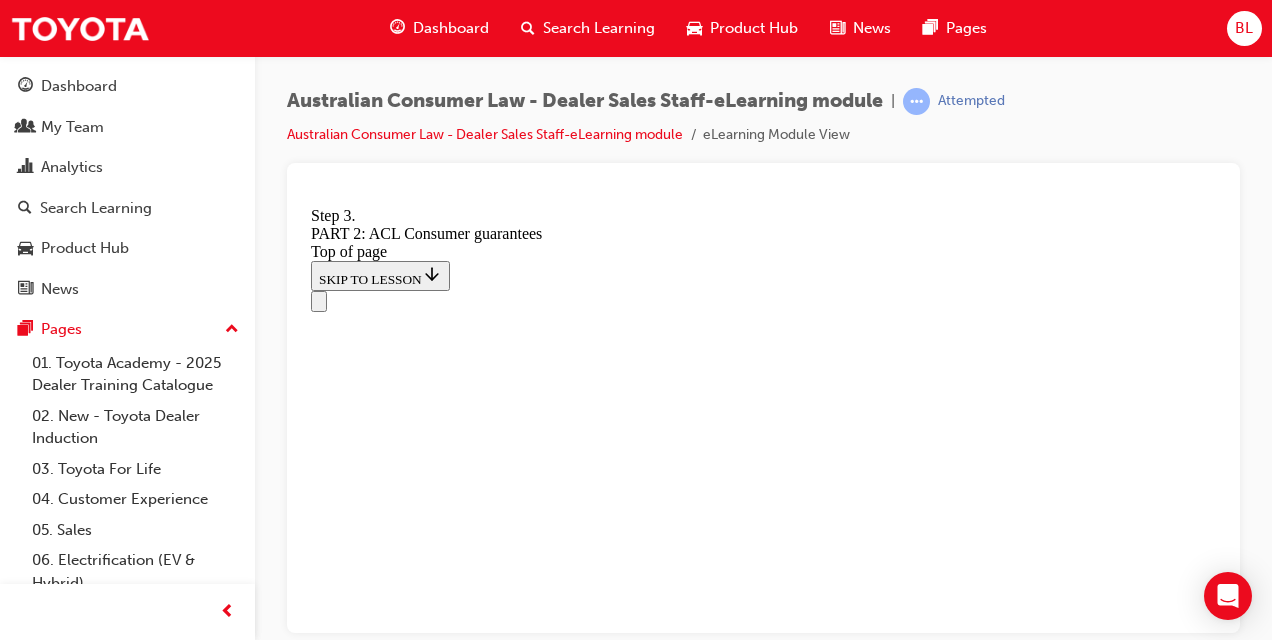 click 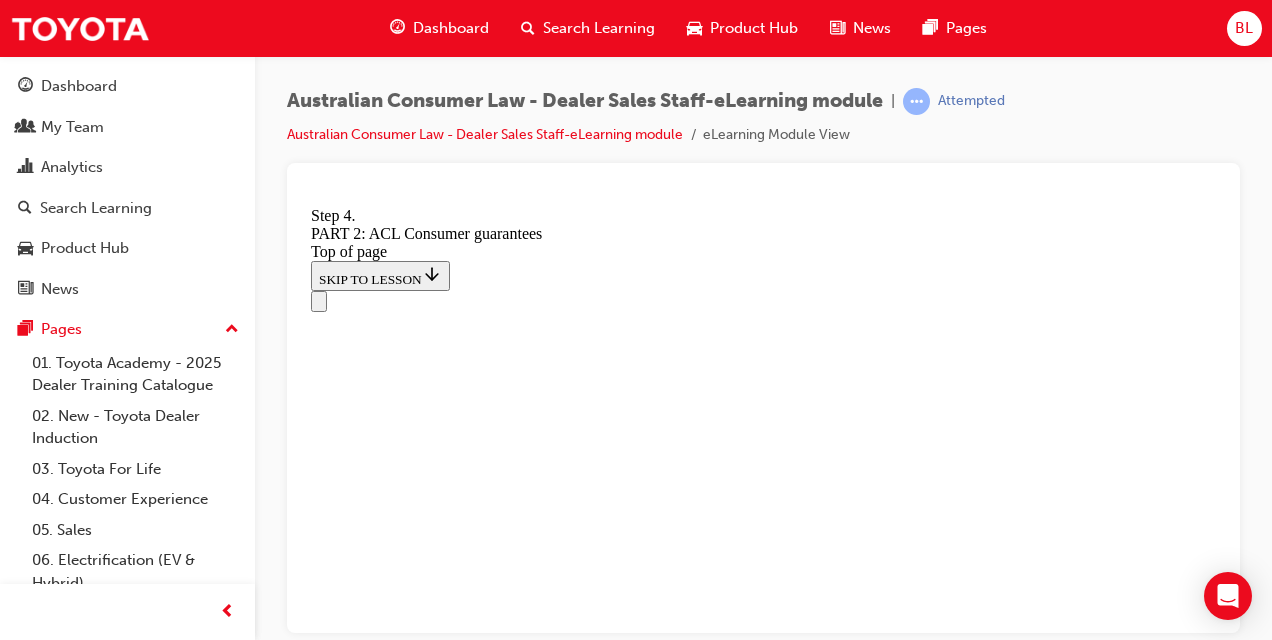 click on "CONTINUE" at bounding box center [353, 10361] 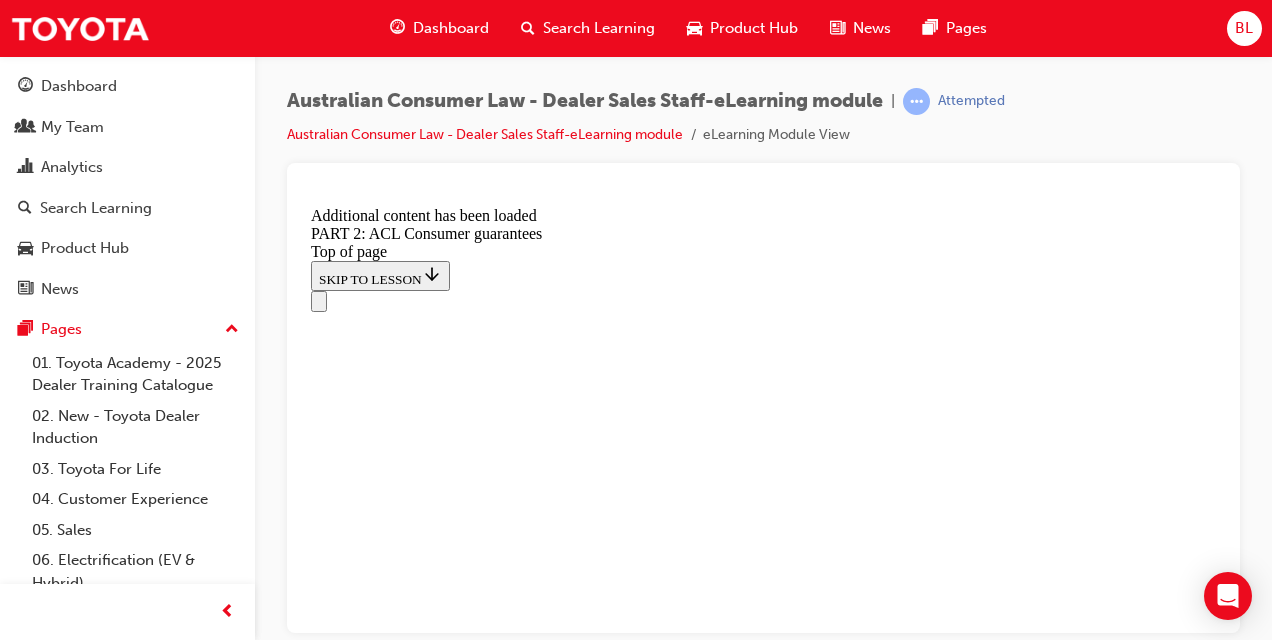 scroll, scrollTop: 3837, scrollLeft: 0, axis: vertical 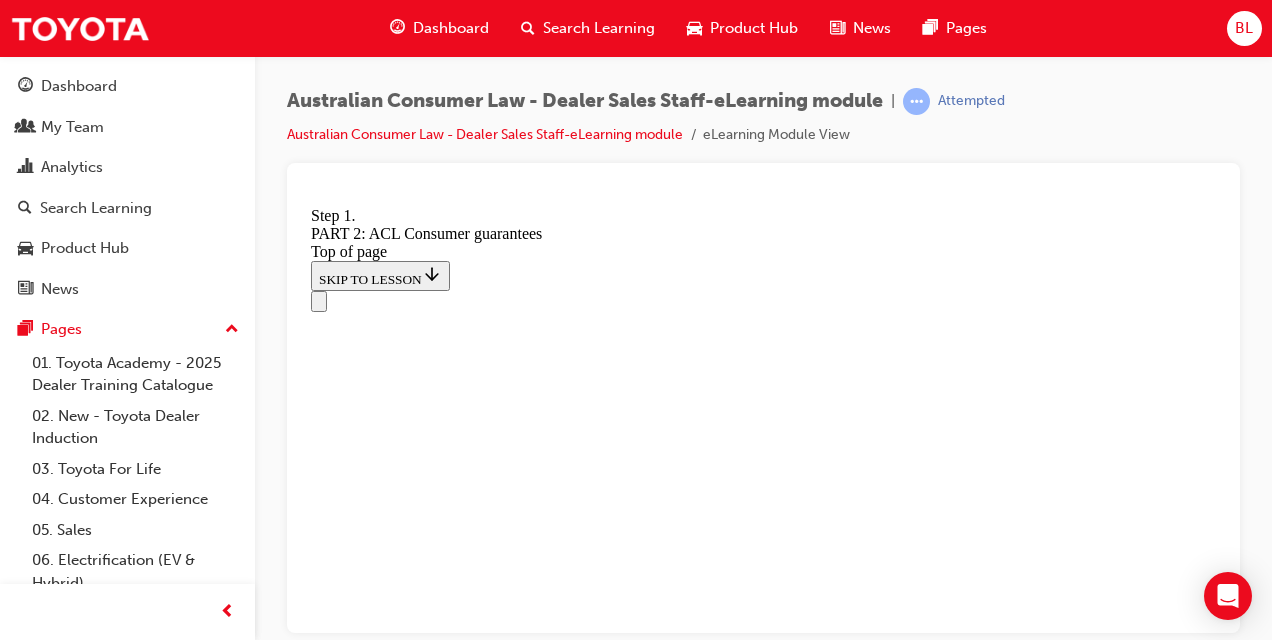 click at bounding box center (335, 10378) 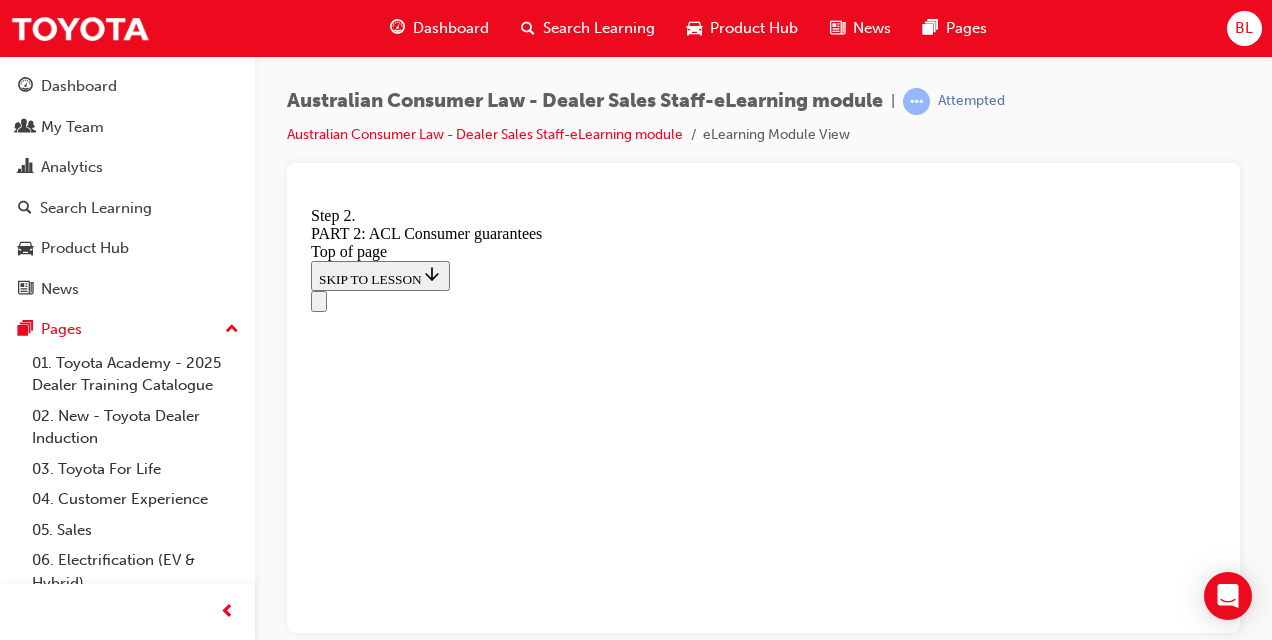 scroll, scrollTop: 3736, scrollLeft: 0, axis: vertical 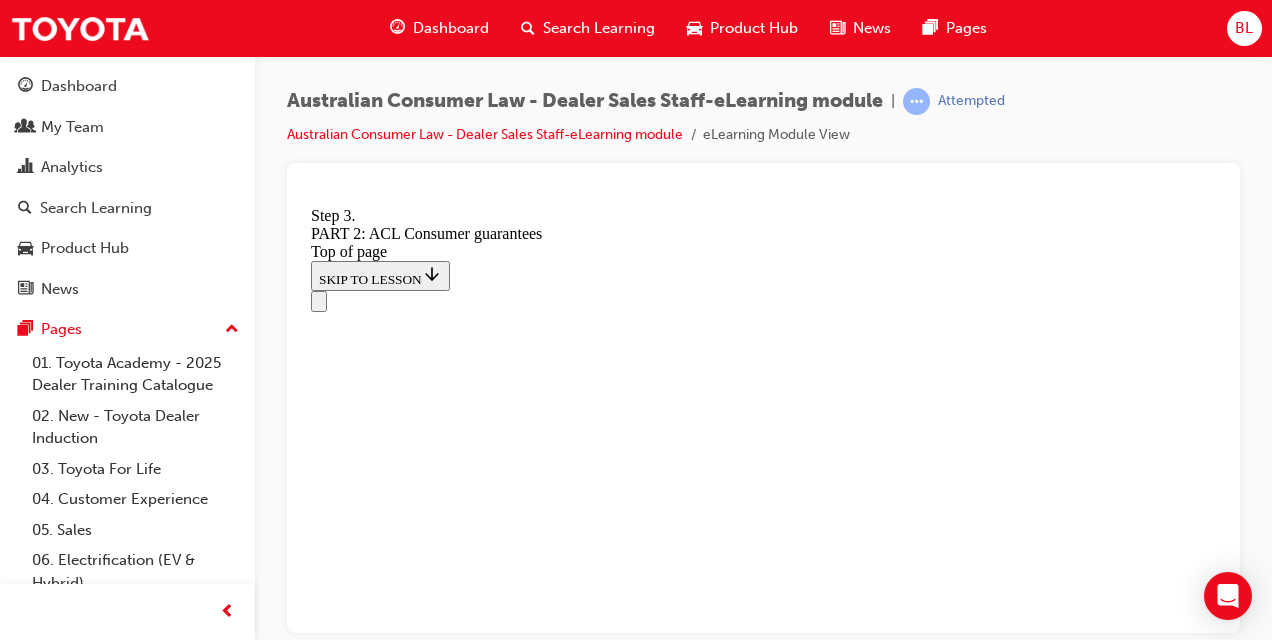 click on "CONTINUE" at bounding box center [353, 10819] 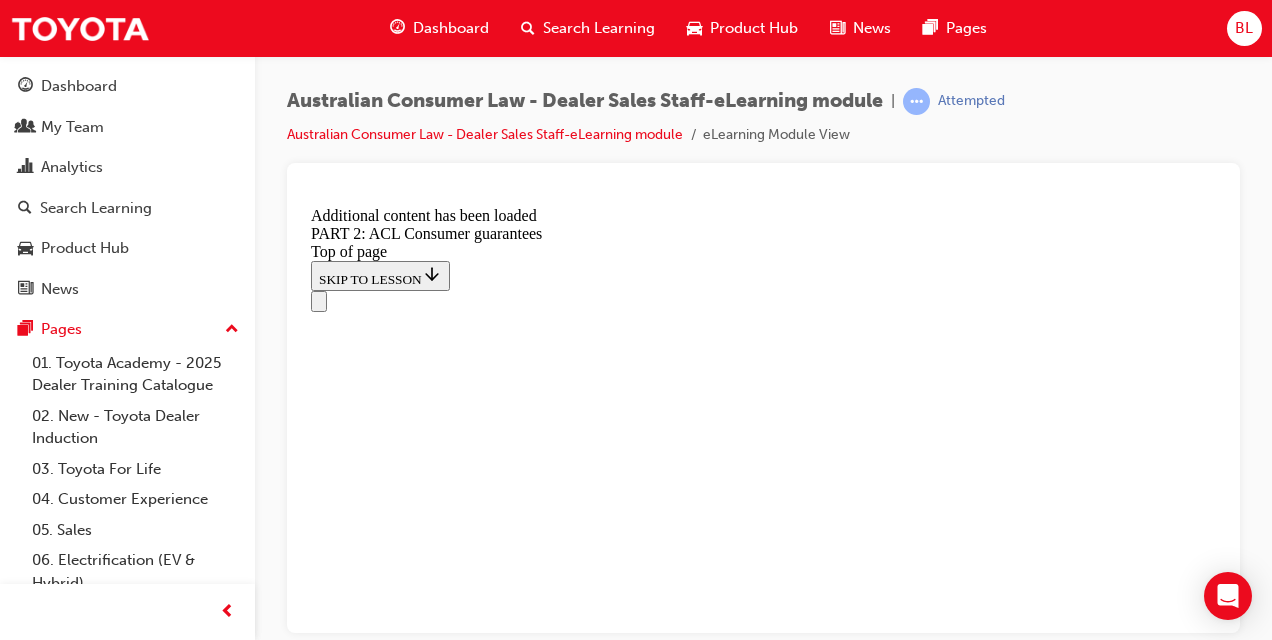 scroll, scrollTop: 4577, scrollLeft: 0, axis: vertical 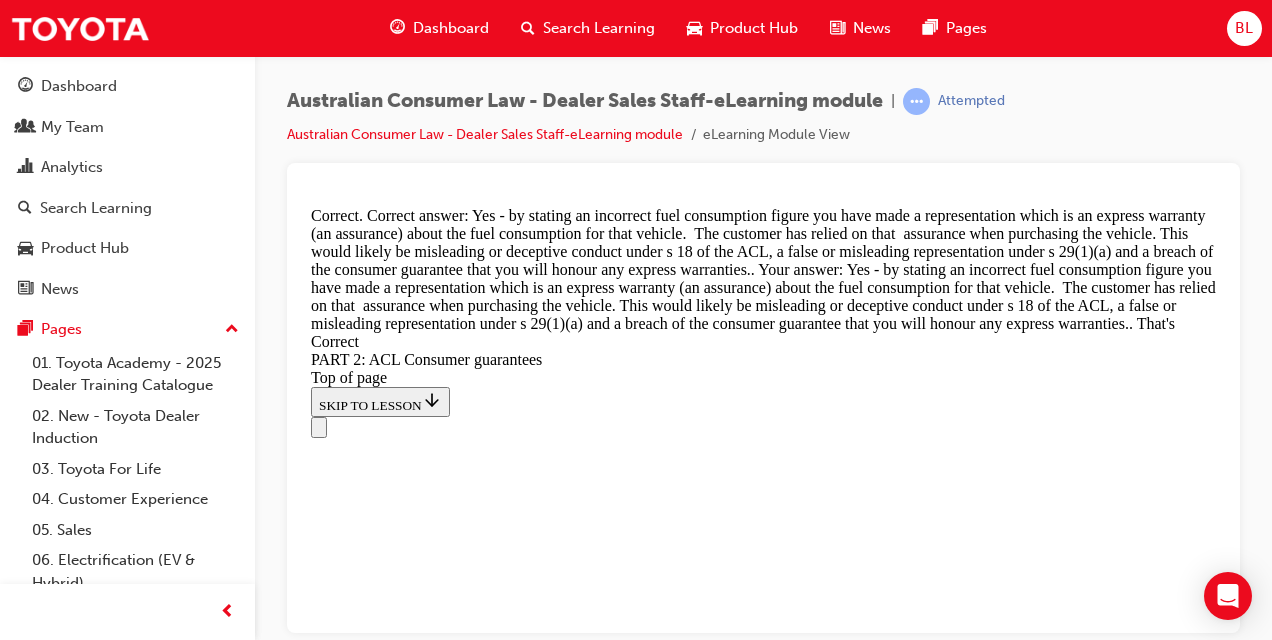 click on "CONTINUE" at bounding box center [353, 17153] 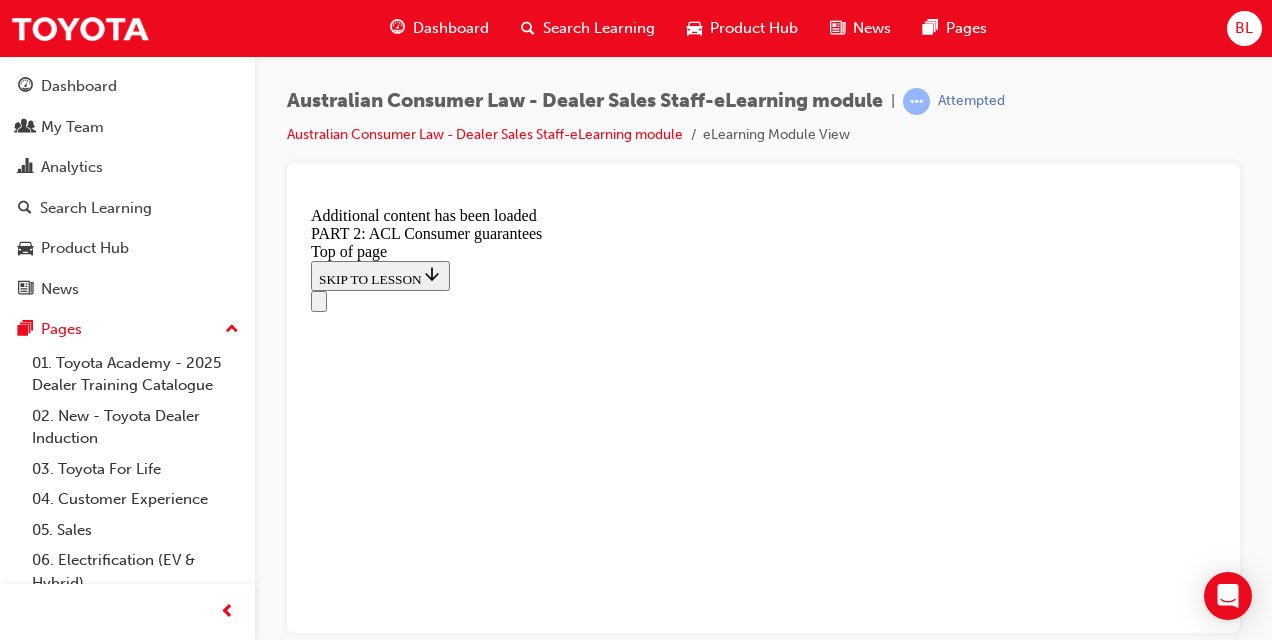 scroll, scrollTop: 12930, scrollLeft: 0, axis: vertical 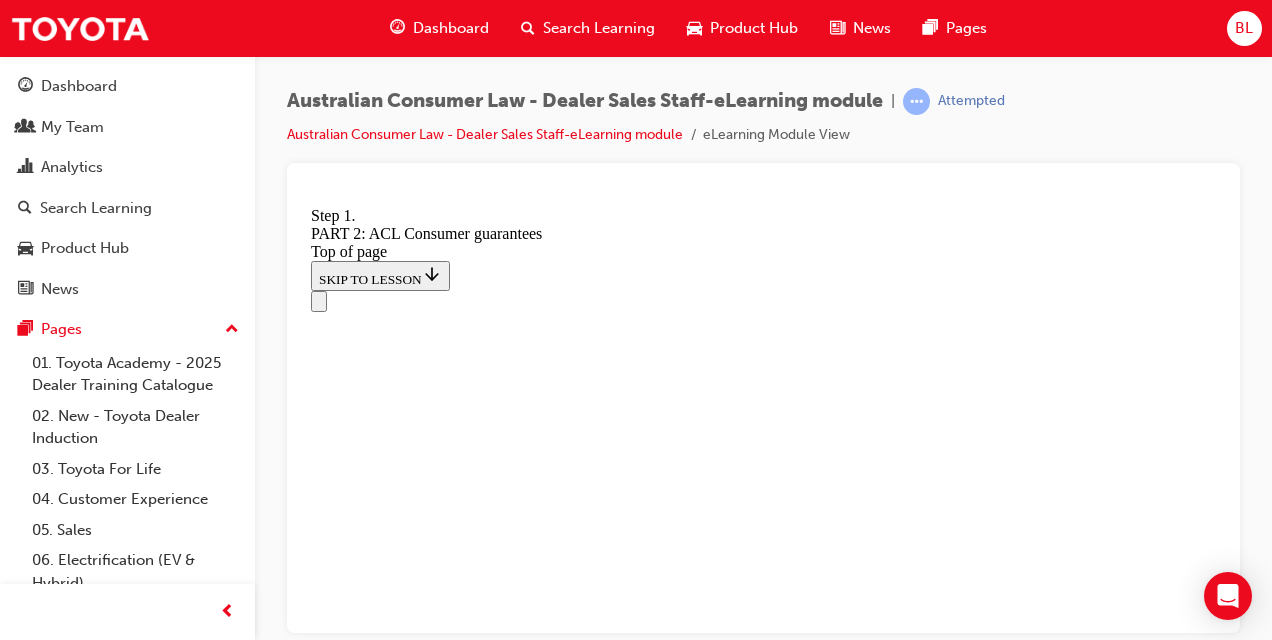 click 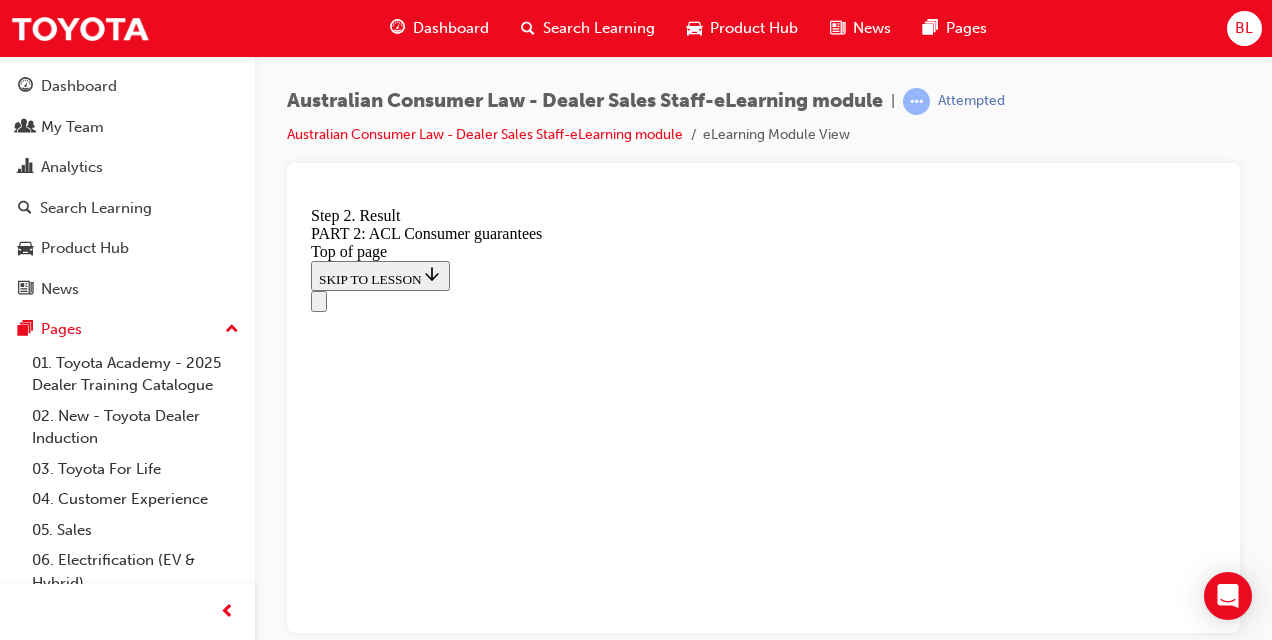 scroll, scrollTop: 12950, scrollLeft: 0, axis: vertical 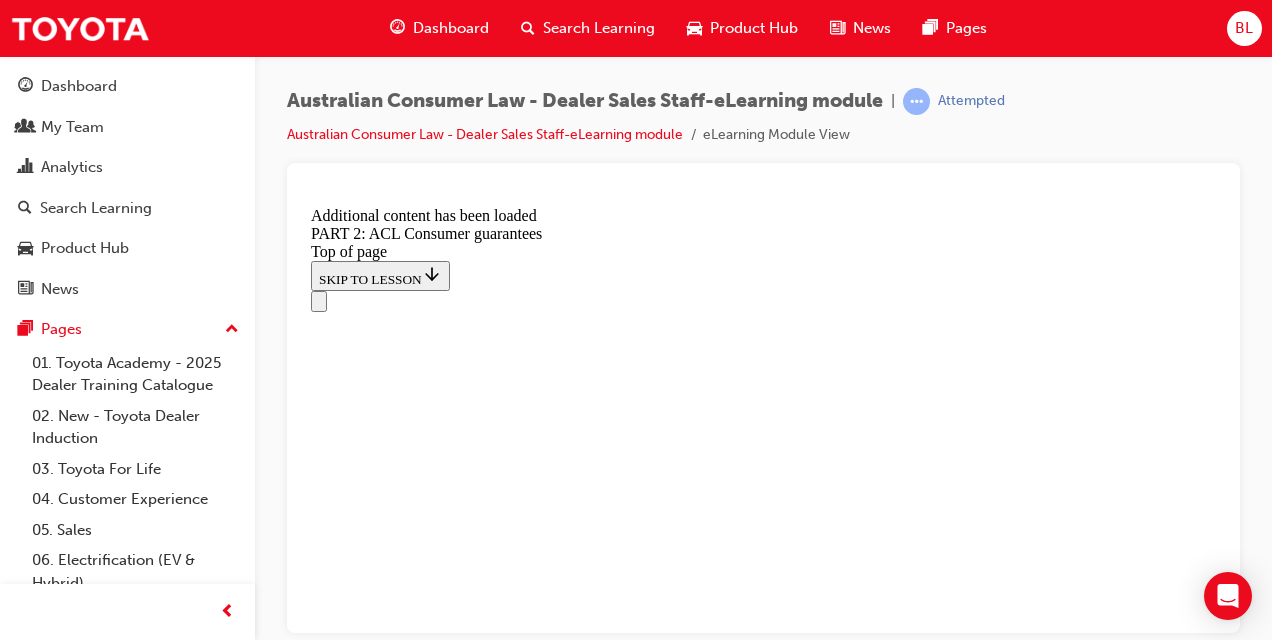 click on "Engine fault which cannot be repaired making the vehicle undriveable" at bounding box center [783, 23291] 